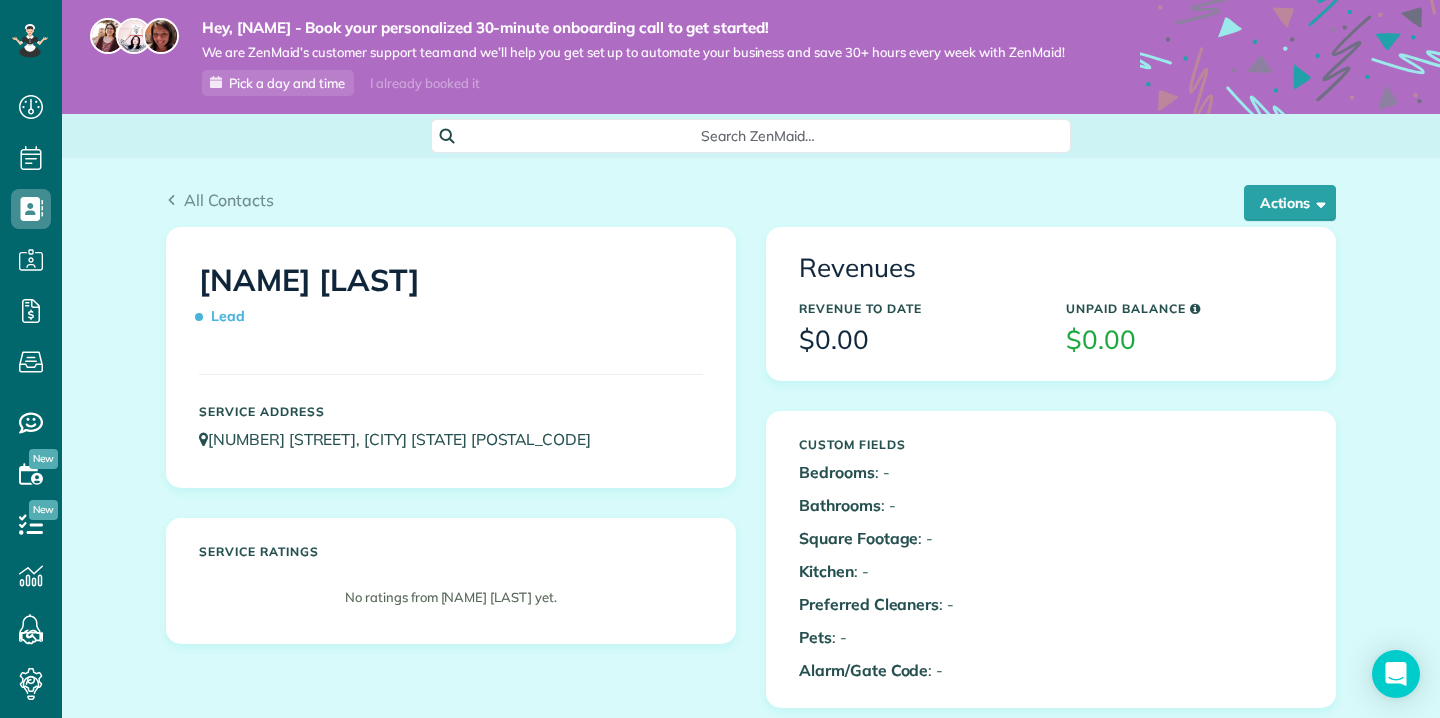 scroll, scrollTop: 0, scrollLeft: 0, axis: both 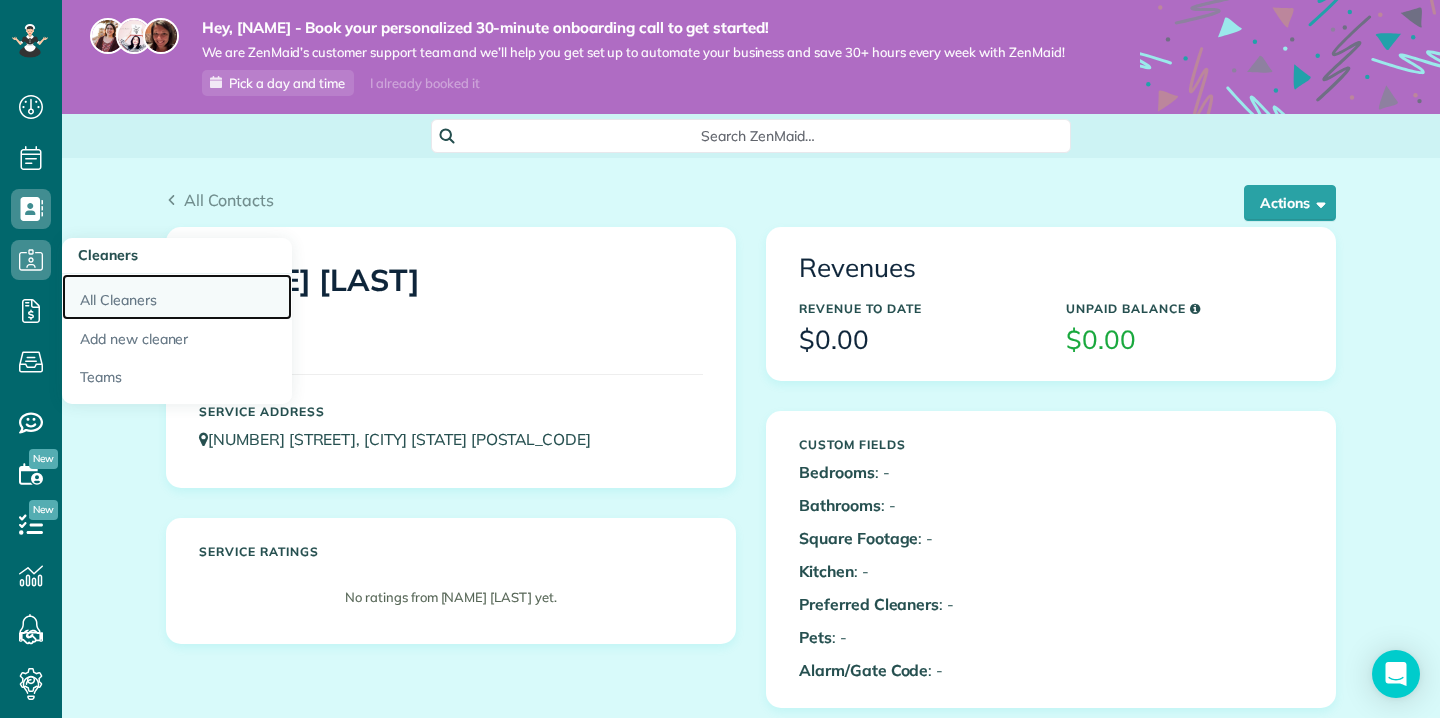 click on "All Cleaners" at bounding box center [177, 297] 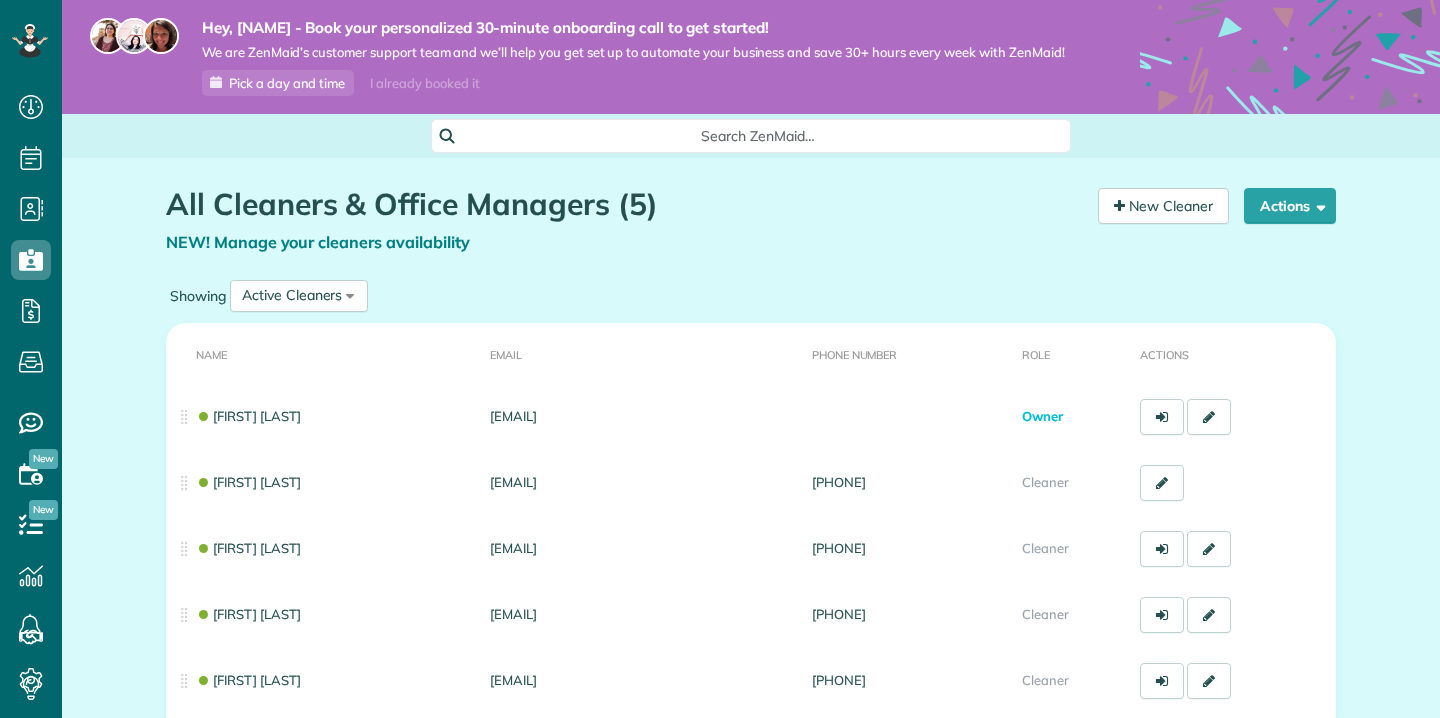 scroll, scrollTop: 0, scrollLeft: 0, axis: both 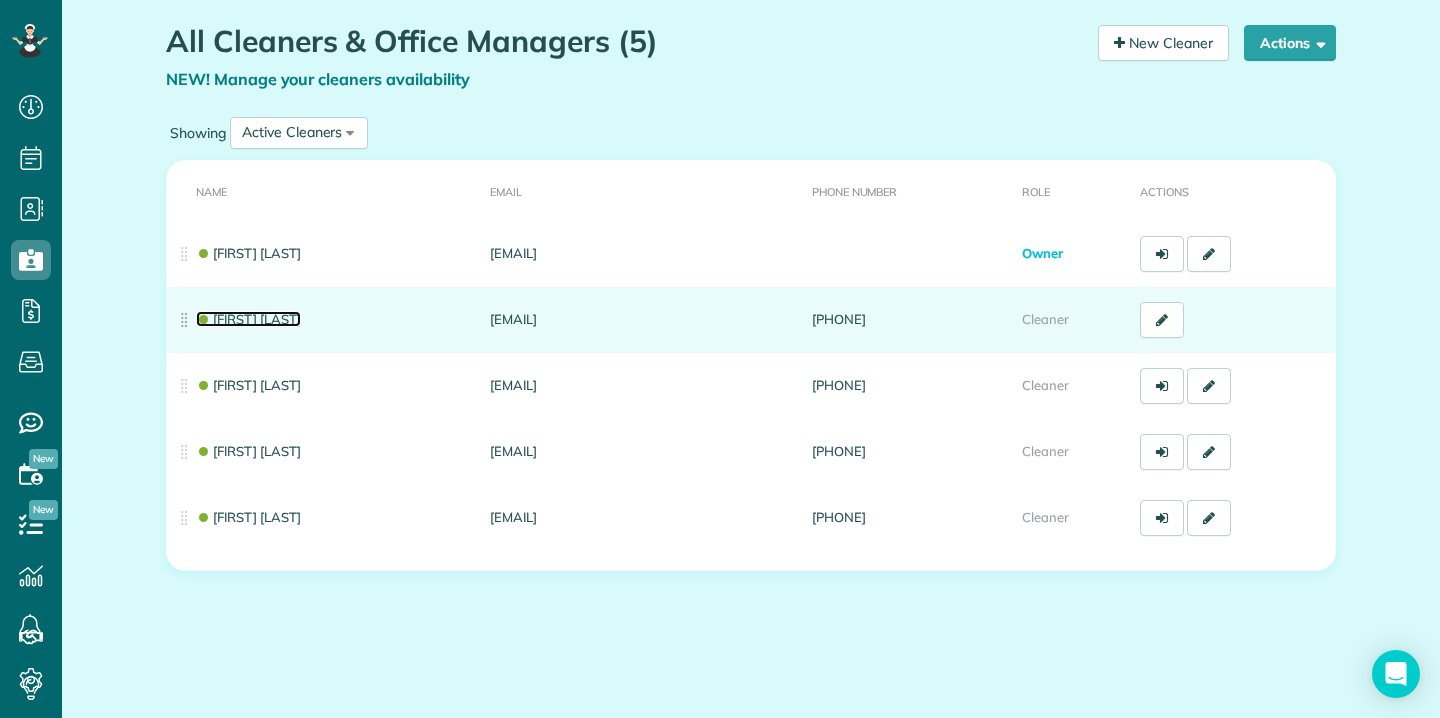 click on "[NAME]" at bounding box center (248, 319) 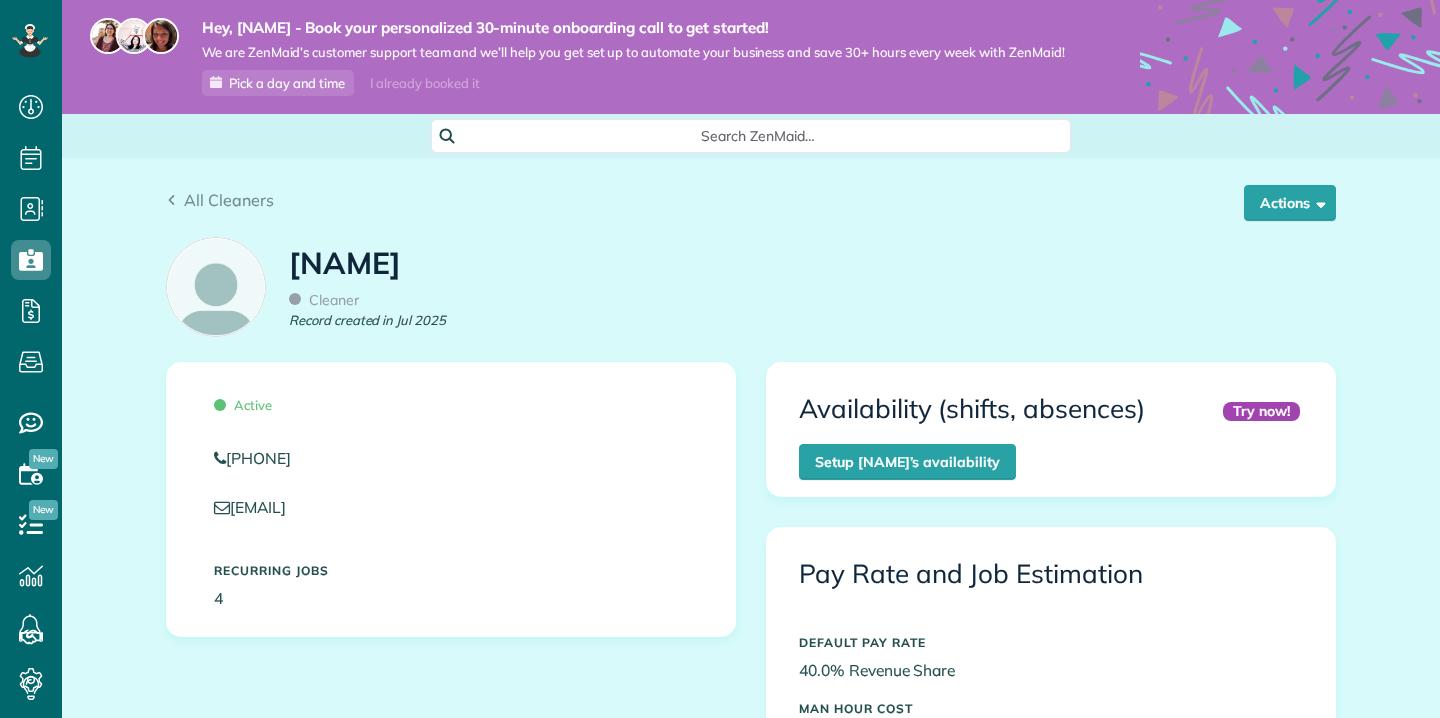 scroll, scrollTop: 0, scrollLeft: 0, axis: both 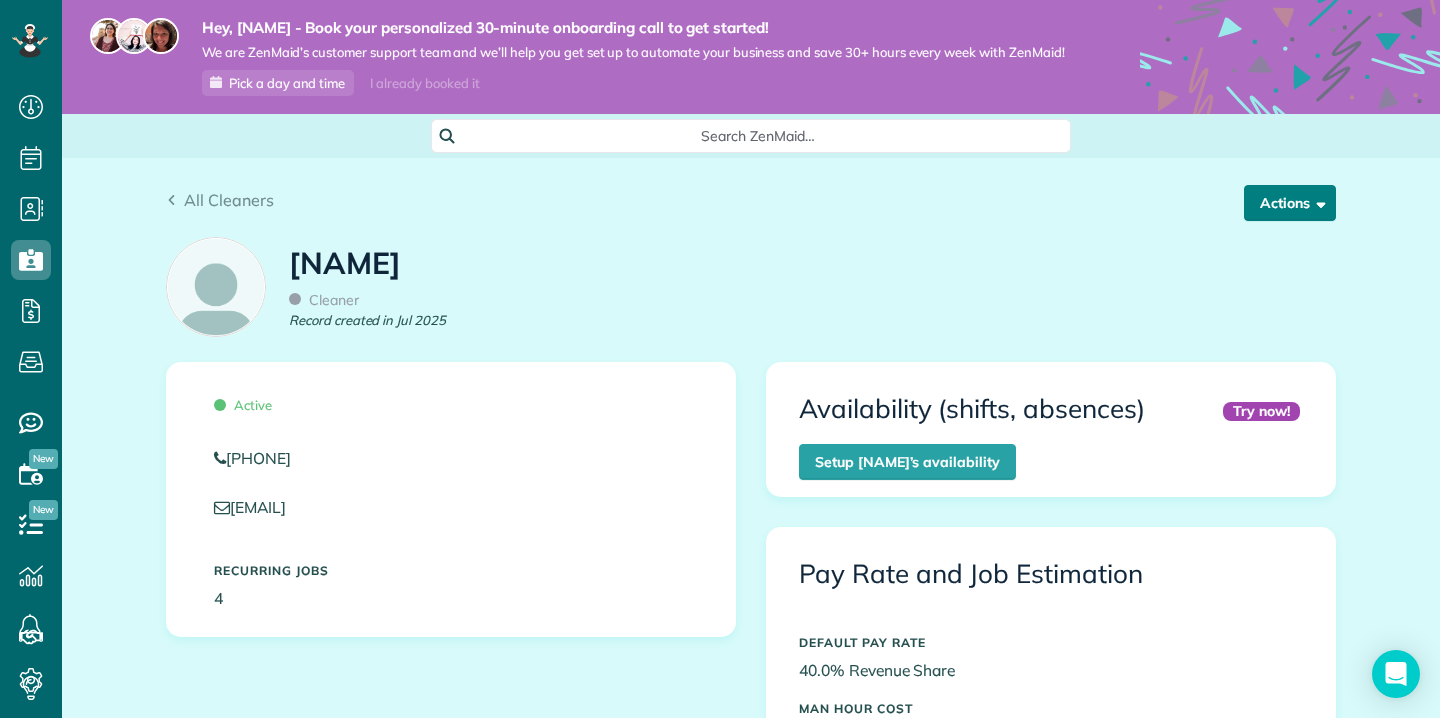 click on "Actions" at bounding box center [1290, 203] 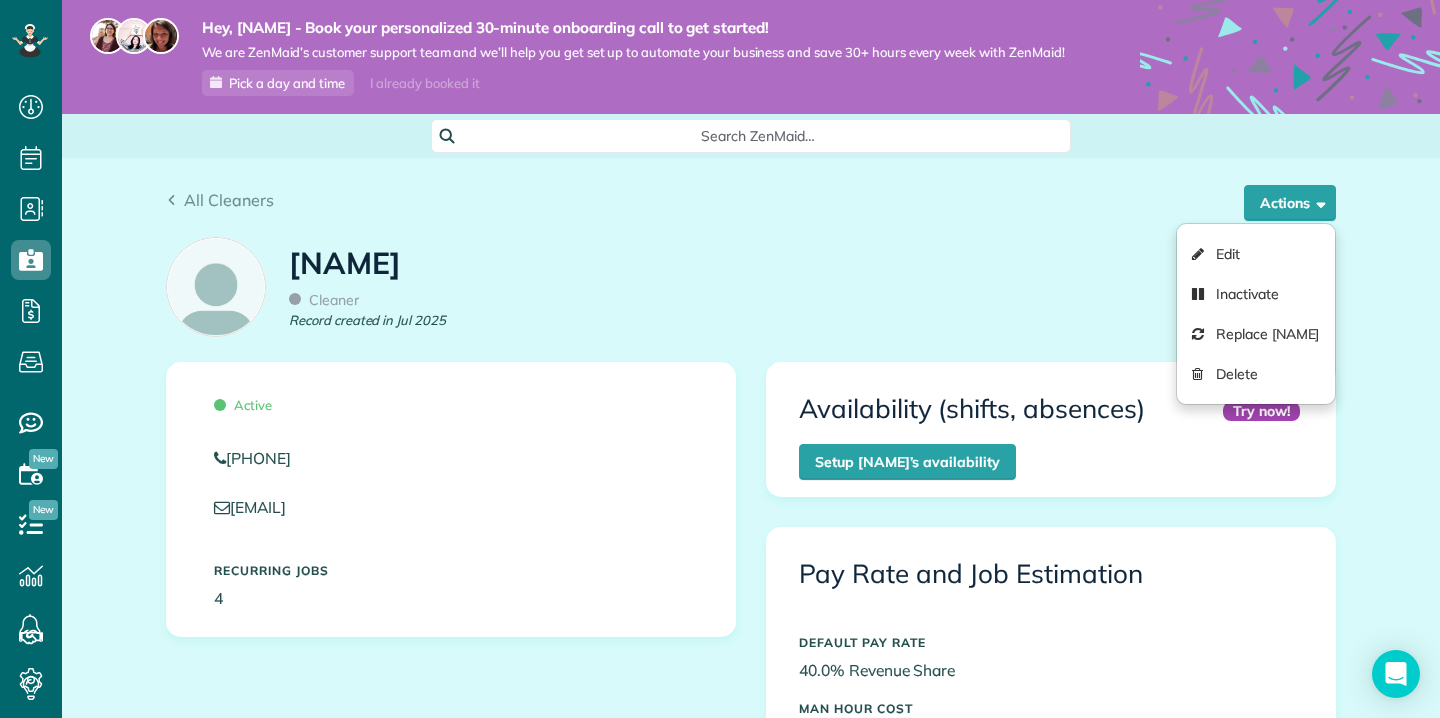 click on "All Cleaners
Actions
Edit
Inactivate
Replace [NAME]
Delete" at bounding box center [751, 207] 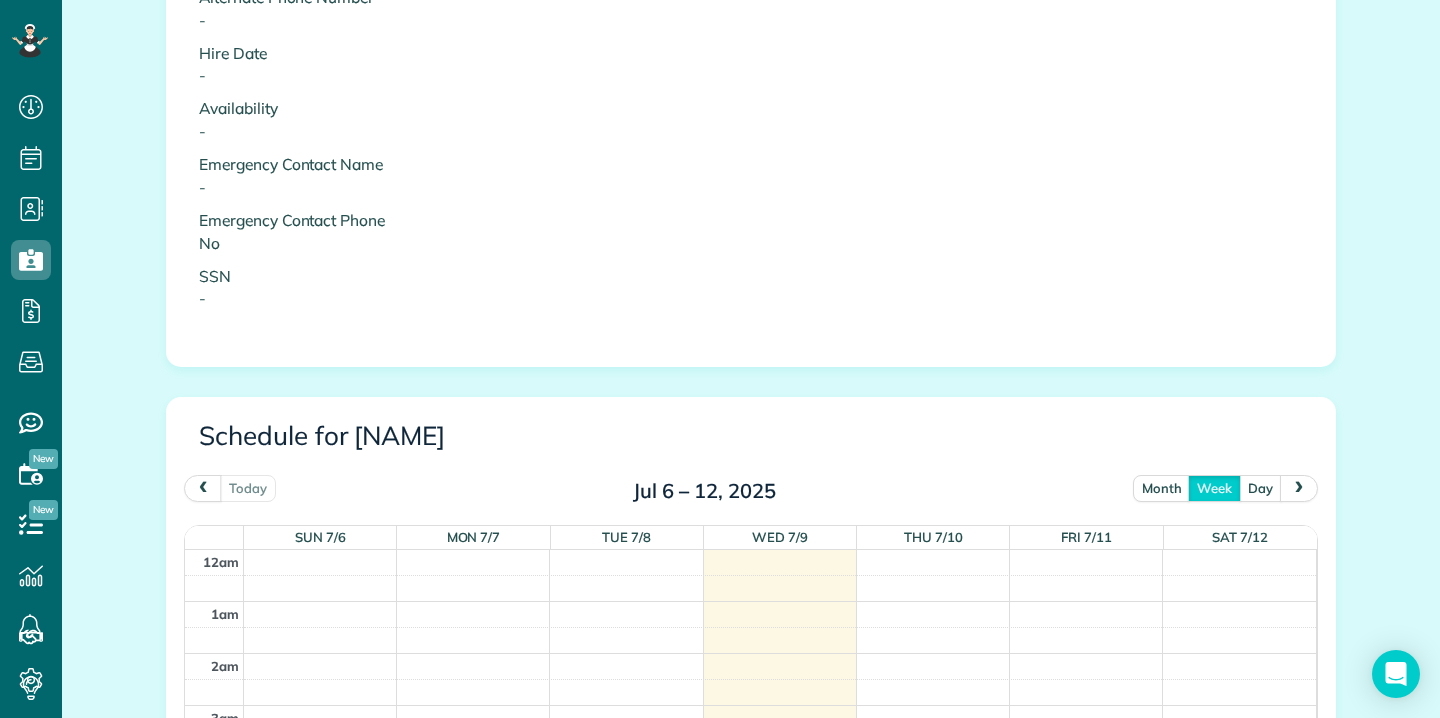 scroll, scrollTop: 1022, scrollLeft: 0, axis: vertical 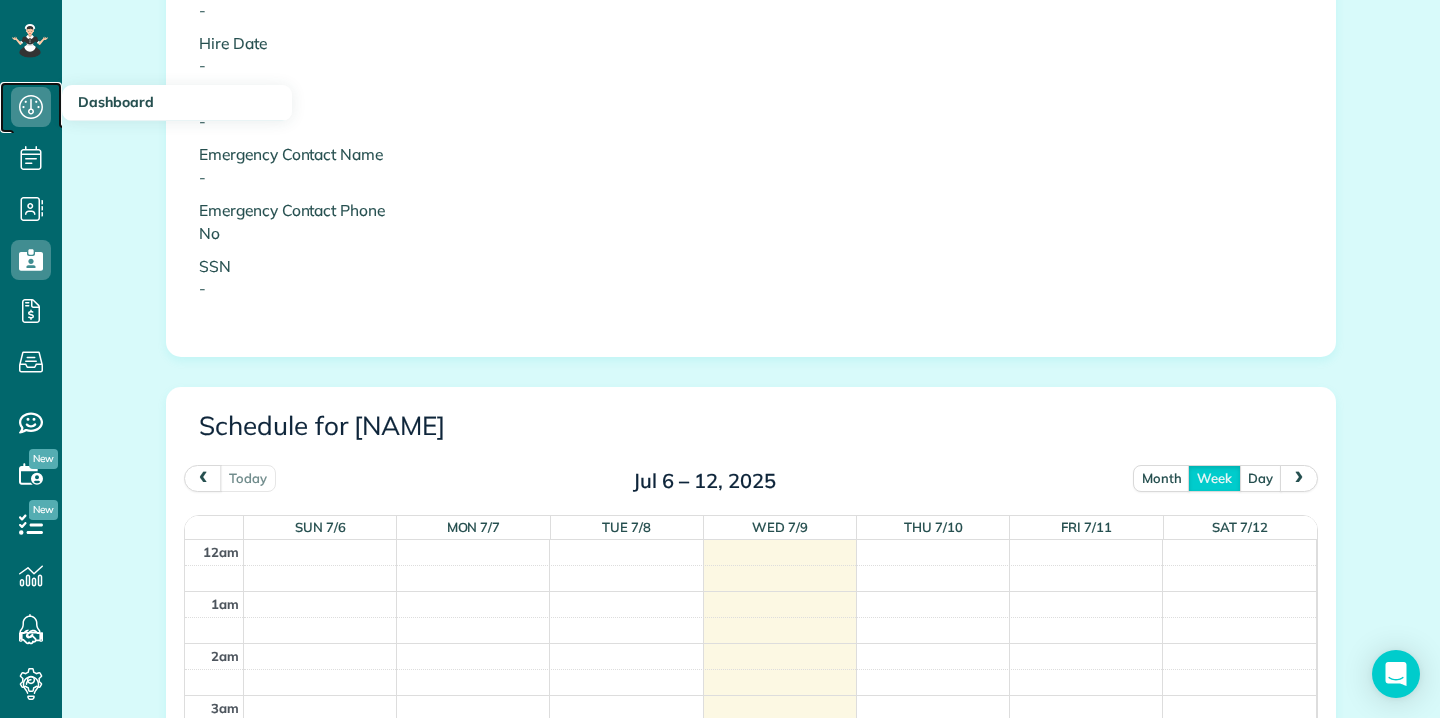 click at bounding box center (31, 107) 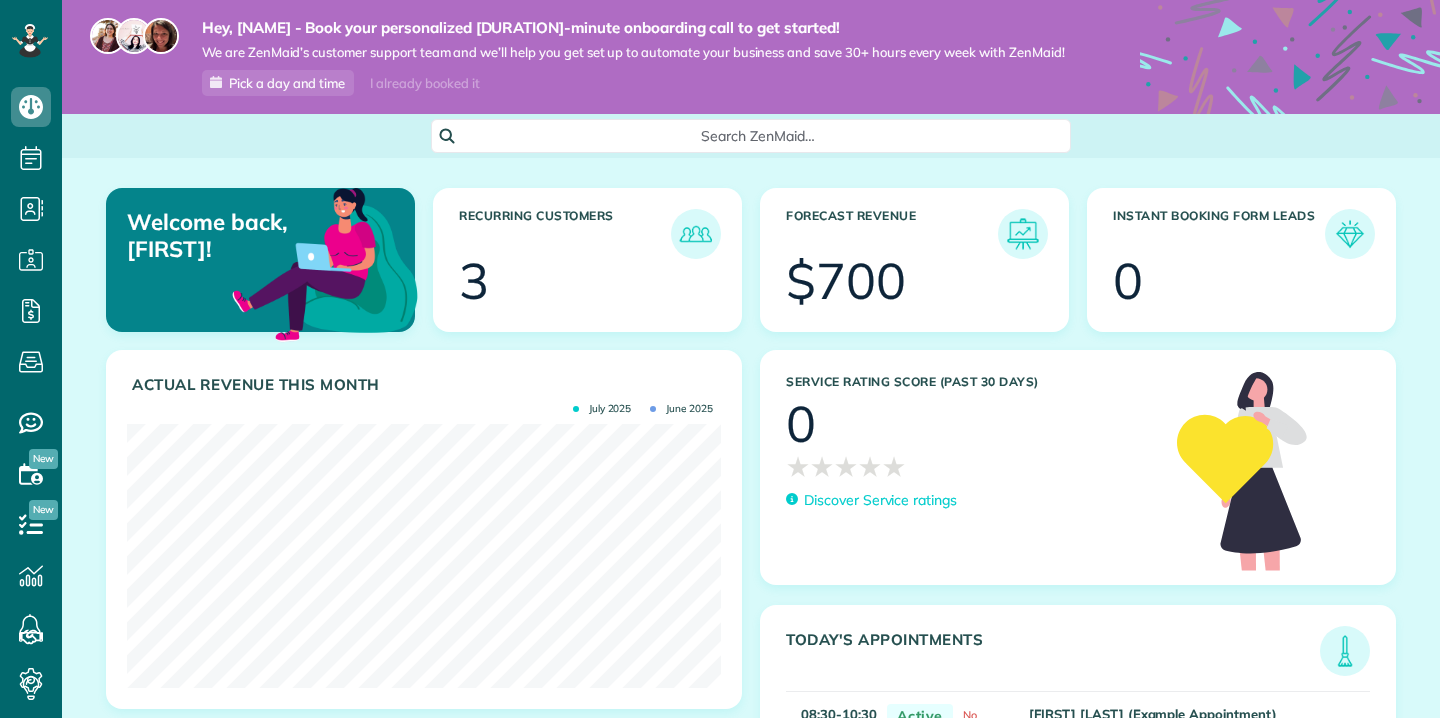 scroll, scrollTop: 0, scrollLeft: 0, axis: both 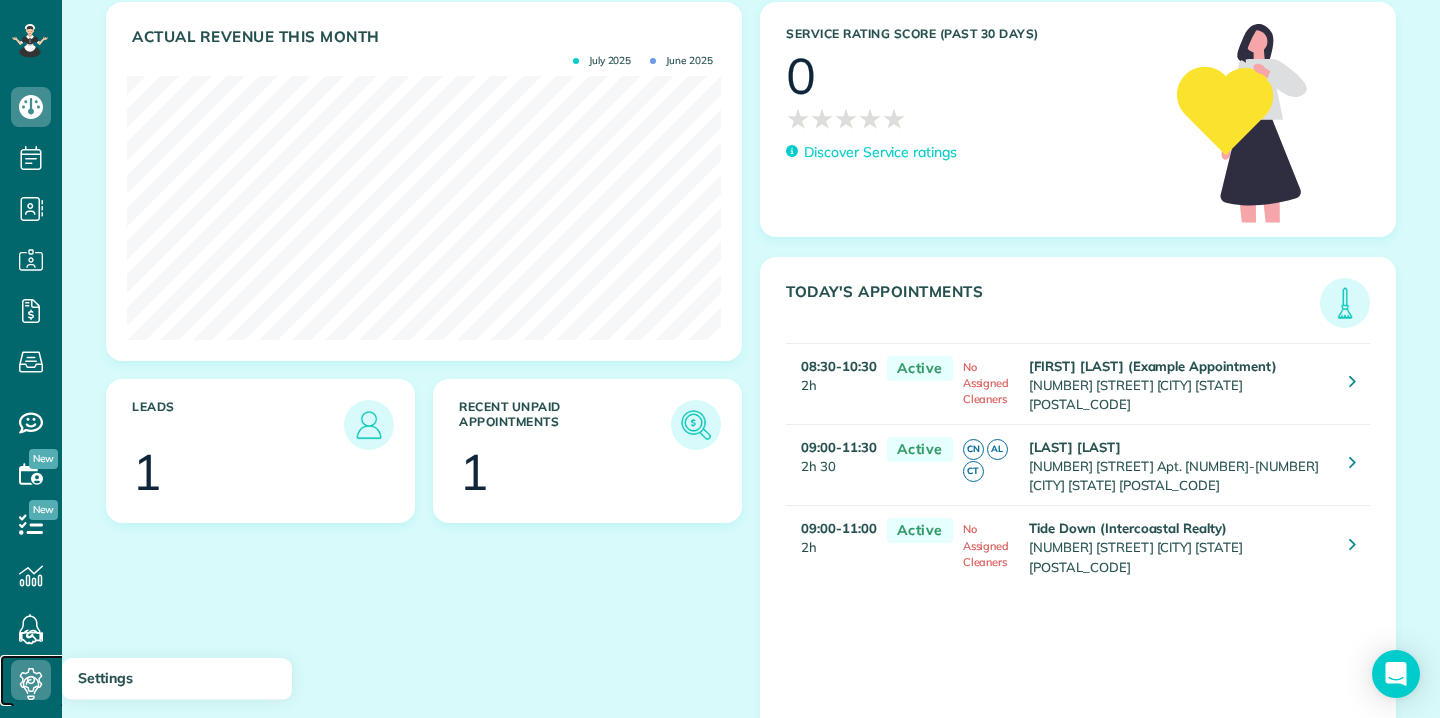 click at bounding box center (31, 680) 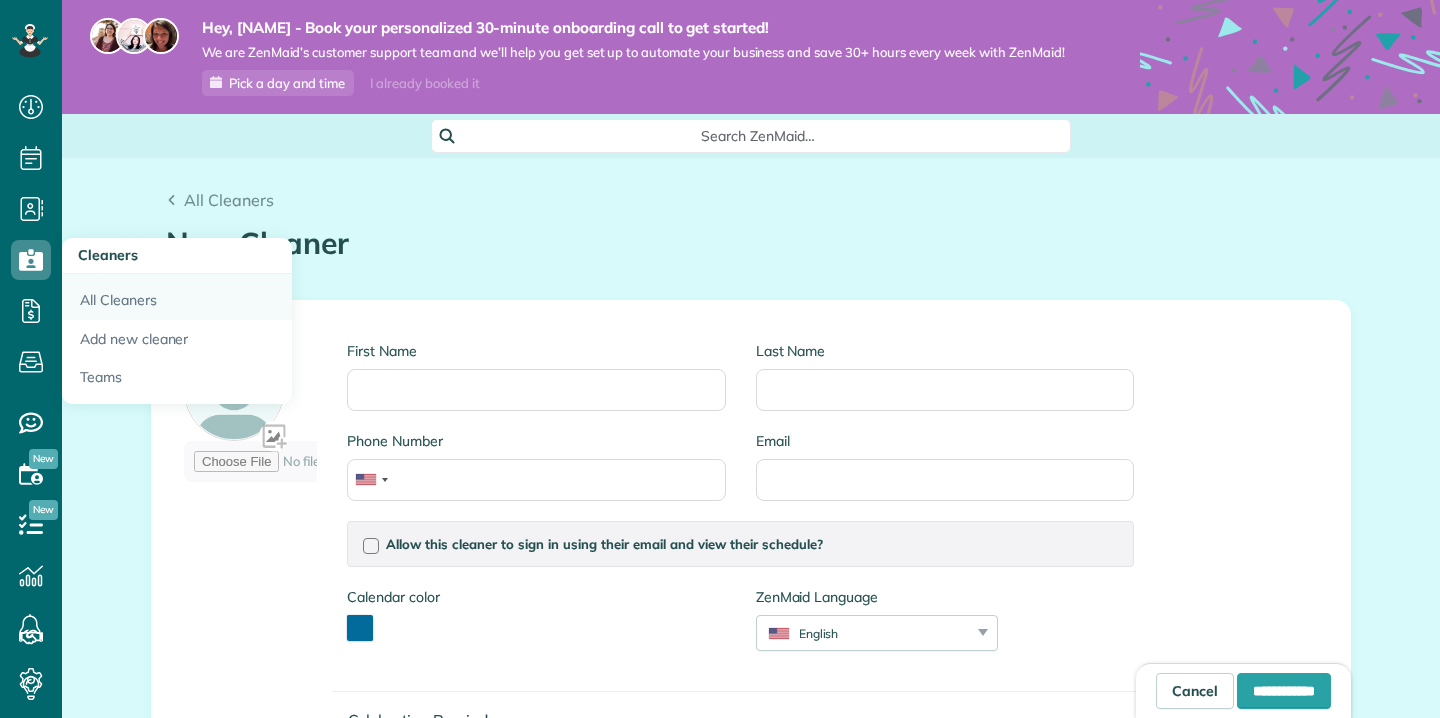 scroll, scrollTop: 0, scrollLeft: 0, axis: both 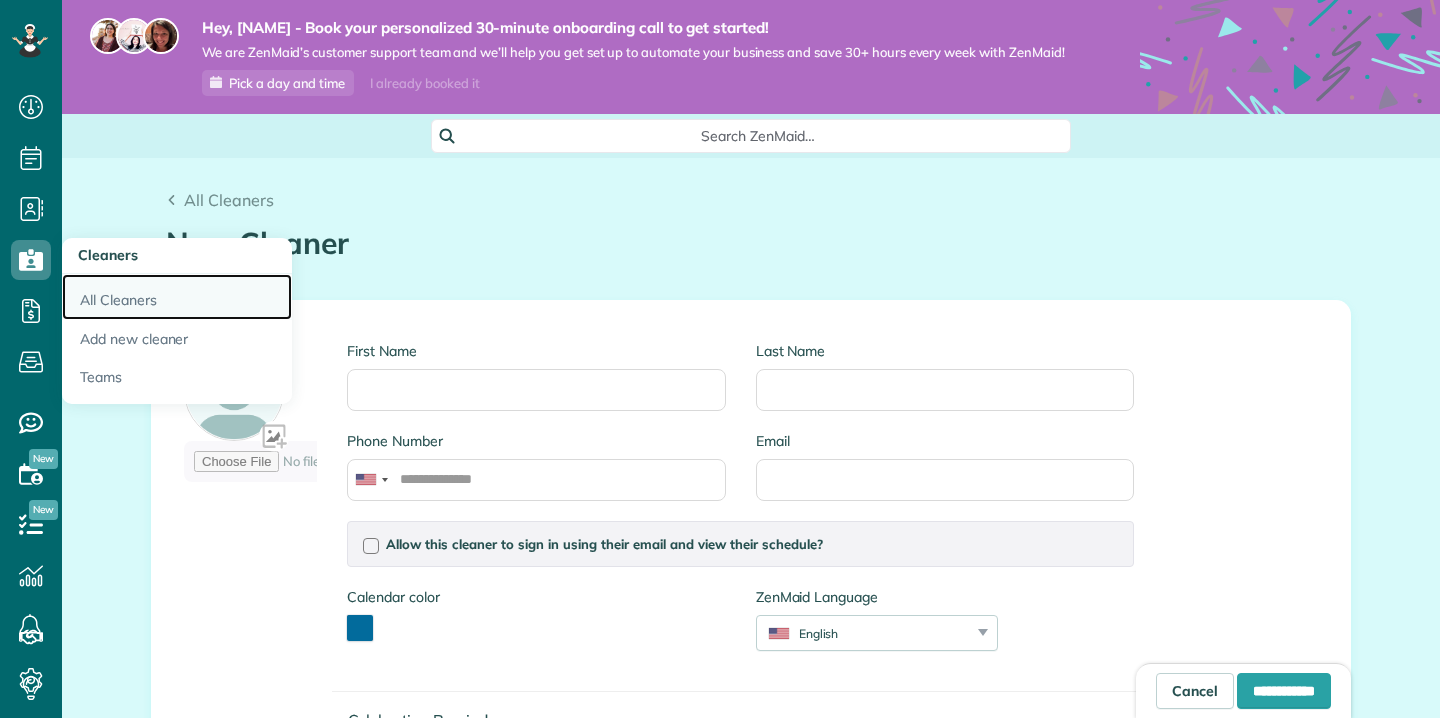 click on "All Cleaners" at bounding box center [177, 297] 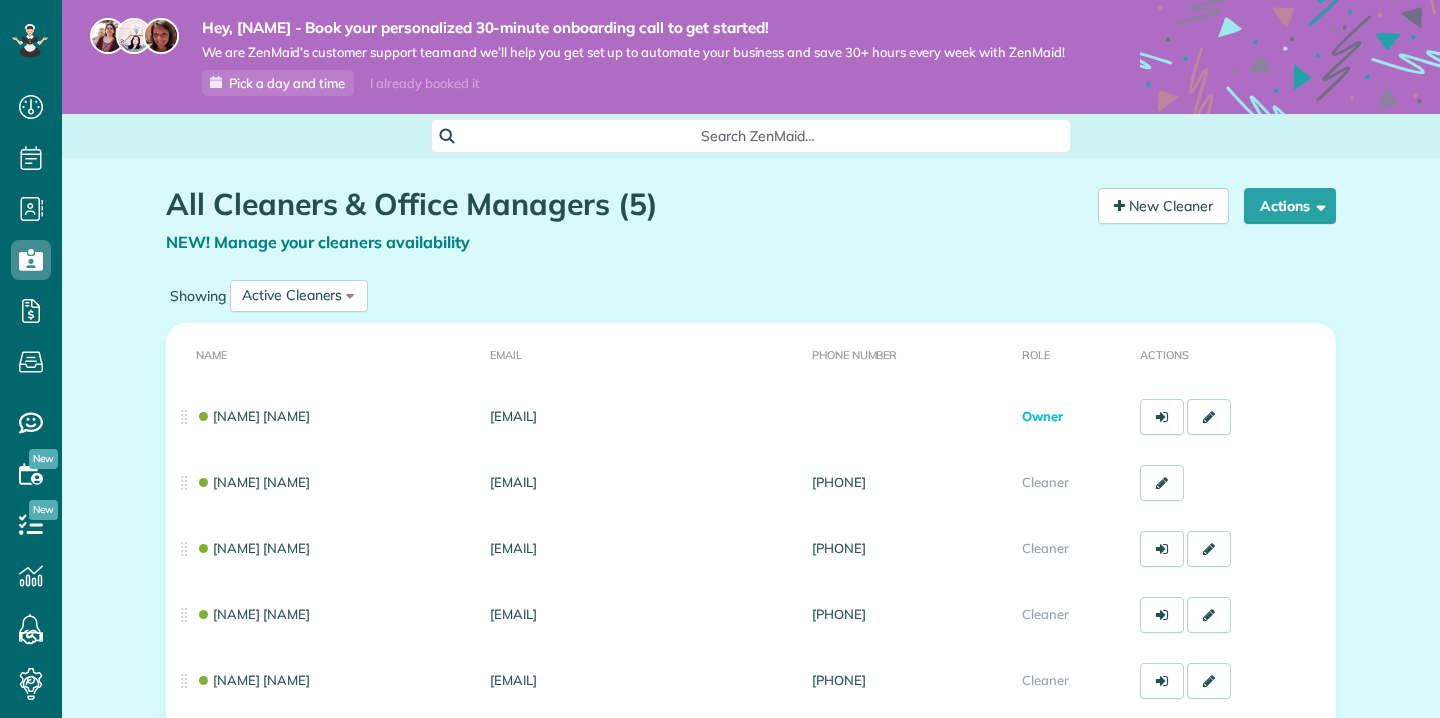 scroll, scrollTop: 0, scrollLeft: 0, axis: both 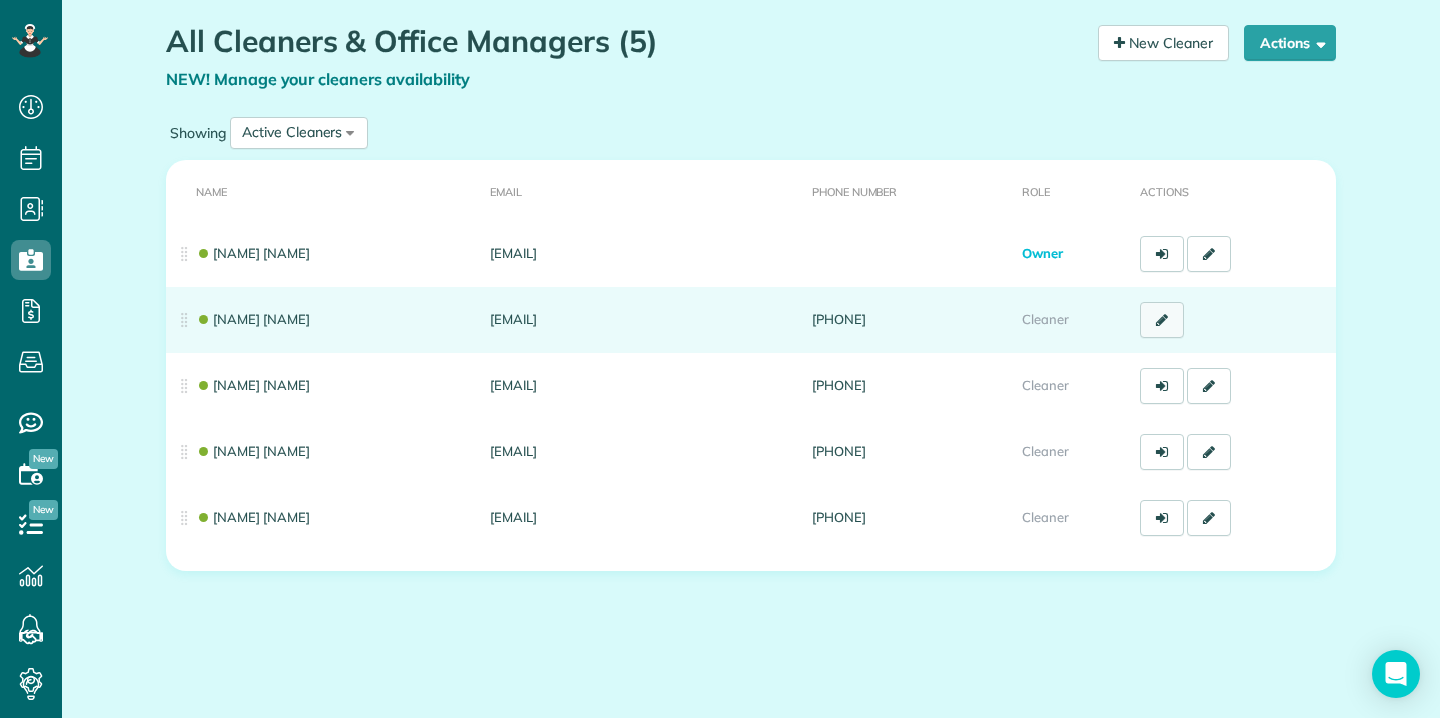 click at bounding box center [1162, 320] 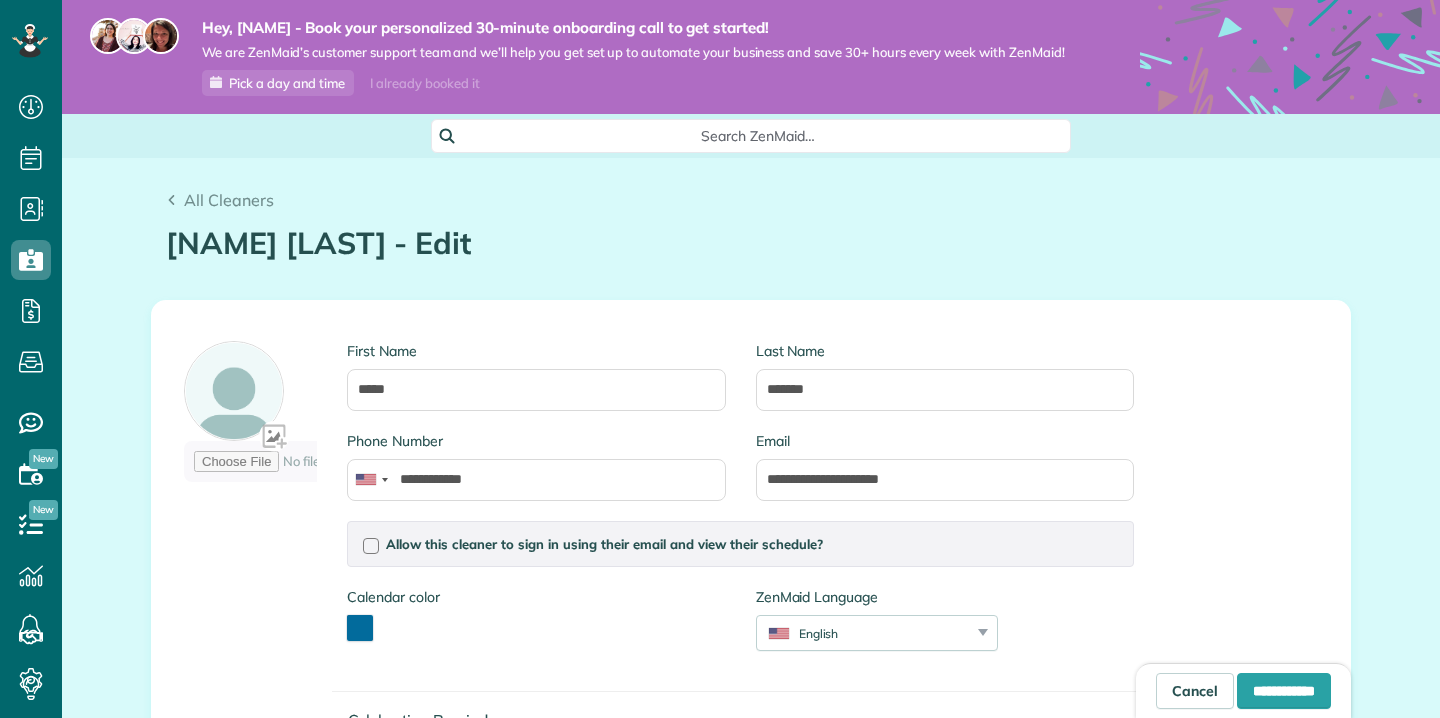 scroll, scrollTop: 0, scrollLeft: 0, axis: both 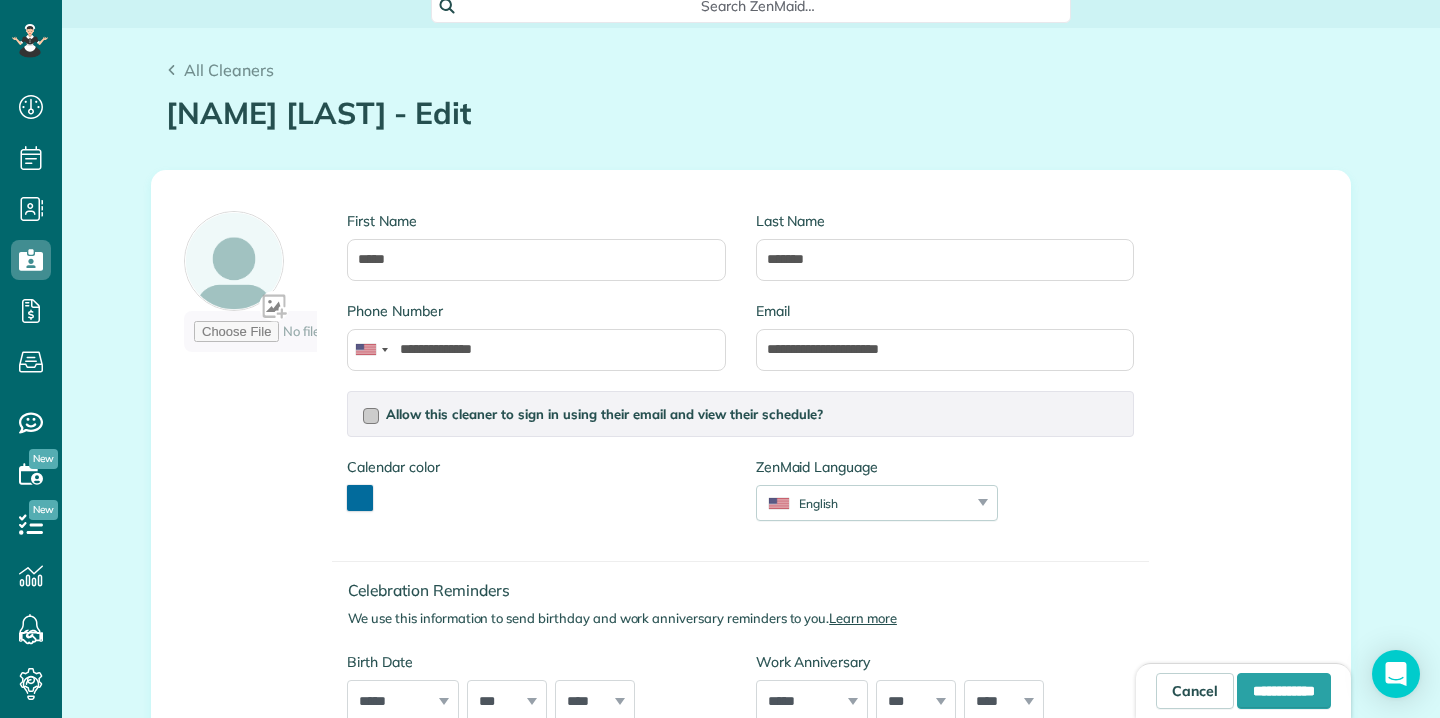 click at bounding box center (371, 416) 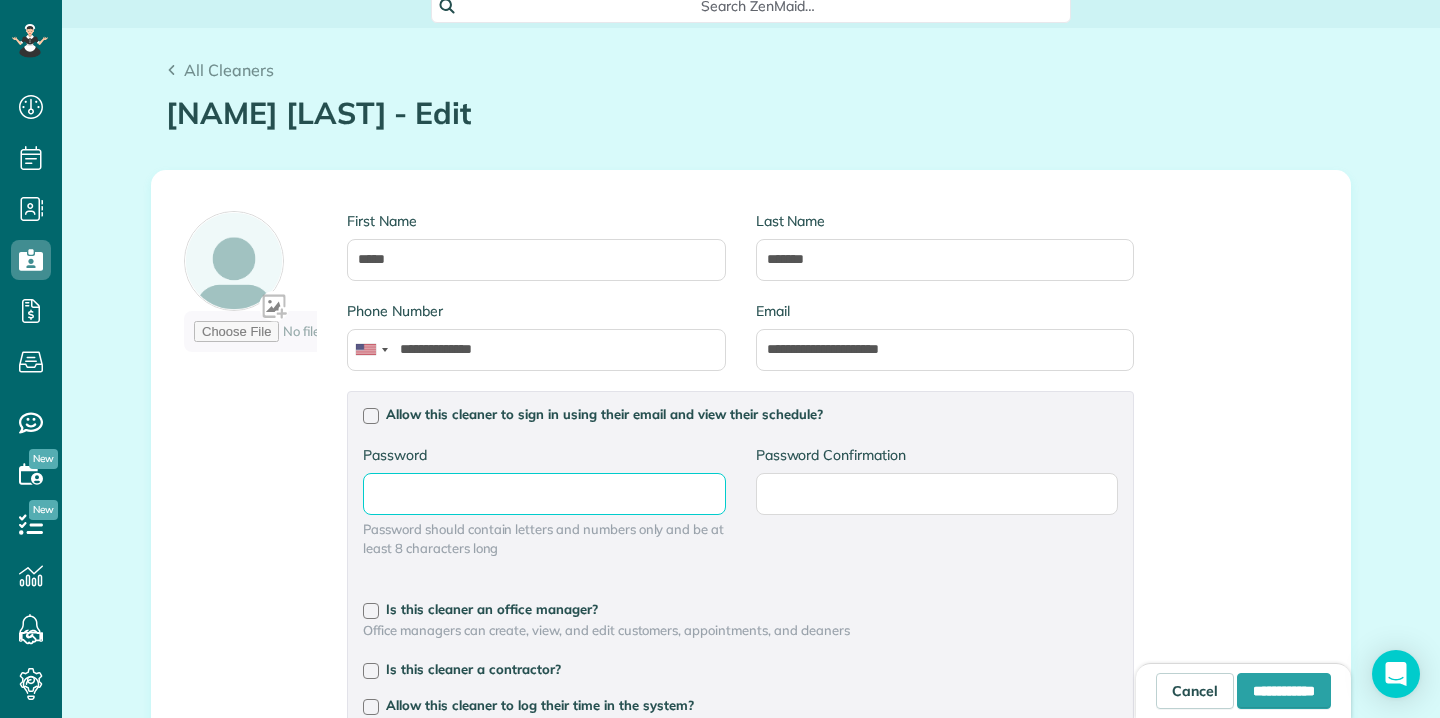 click on "Password" at bounding box center [0, 0] 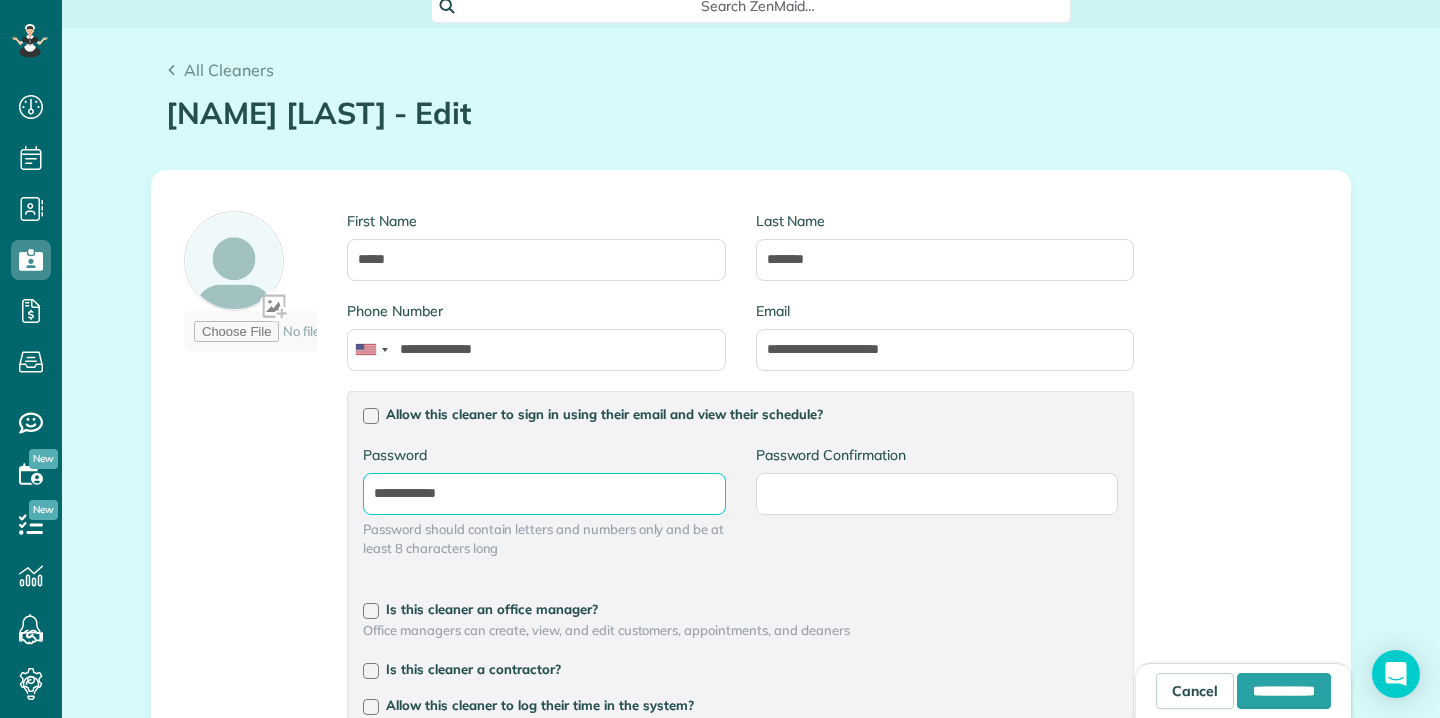 drag, startPoint x: 372, startPoint y: 491, endPoint x: 483, endPoint y: 496, distance: 111.11256 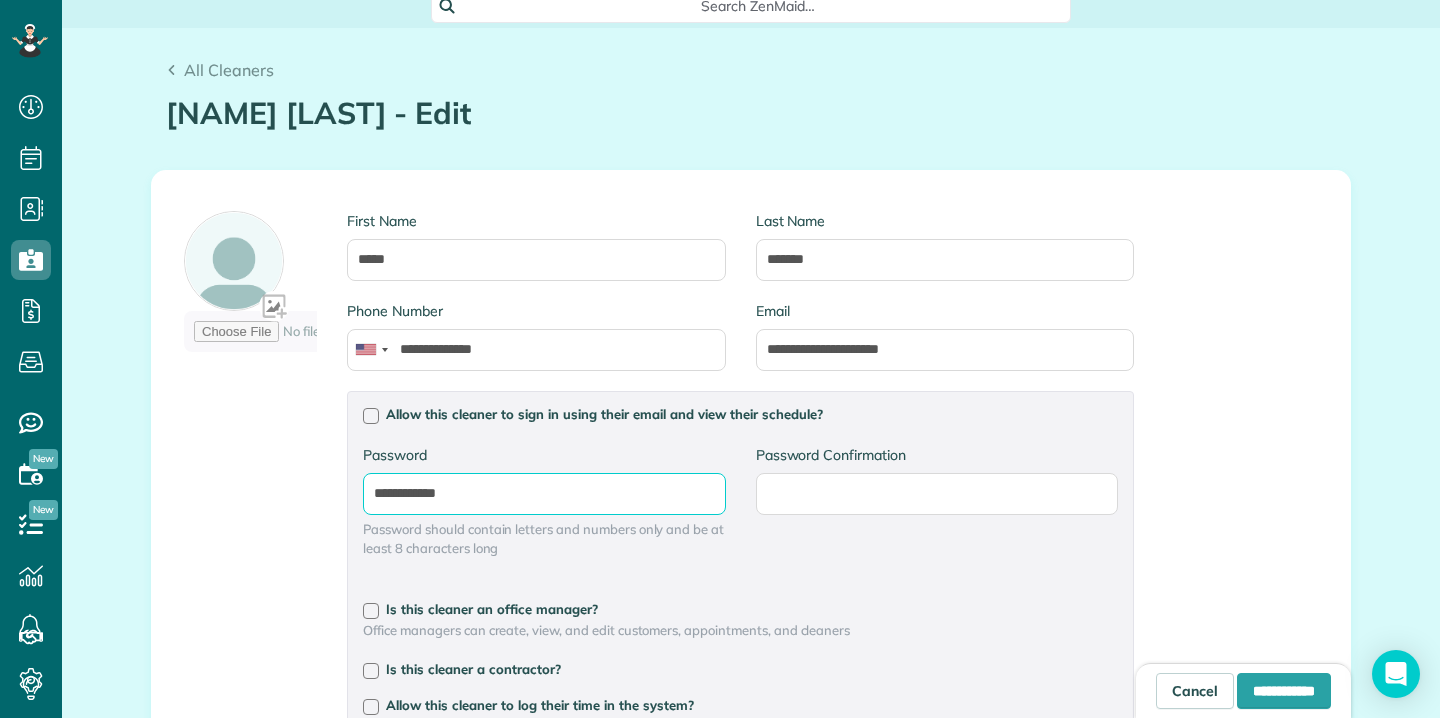 type on "**********" 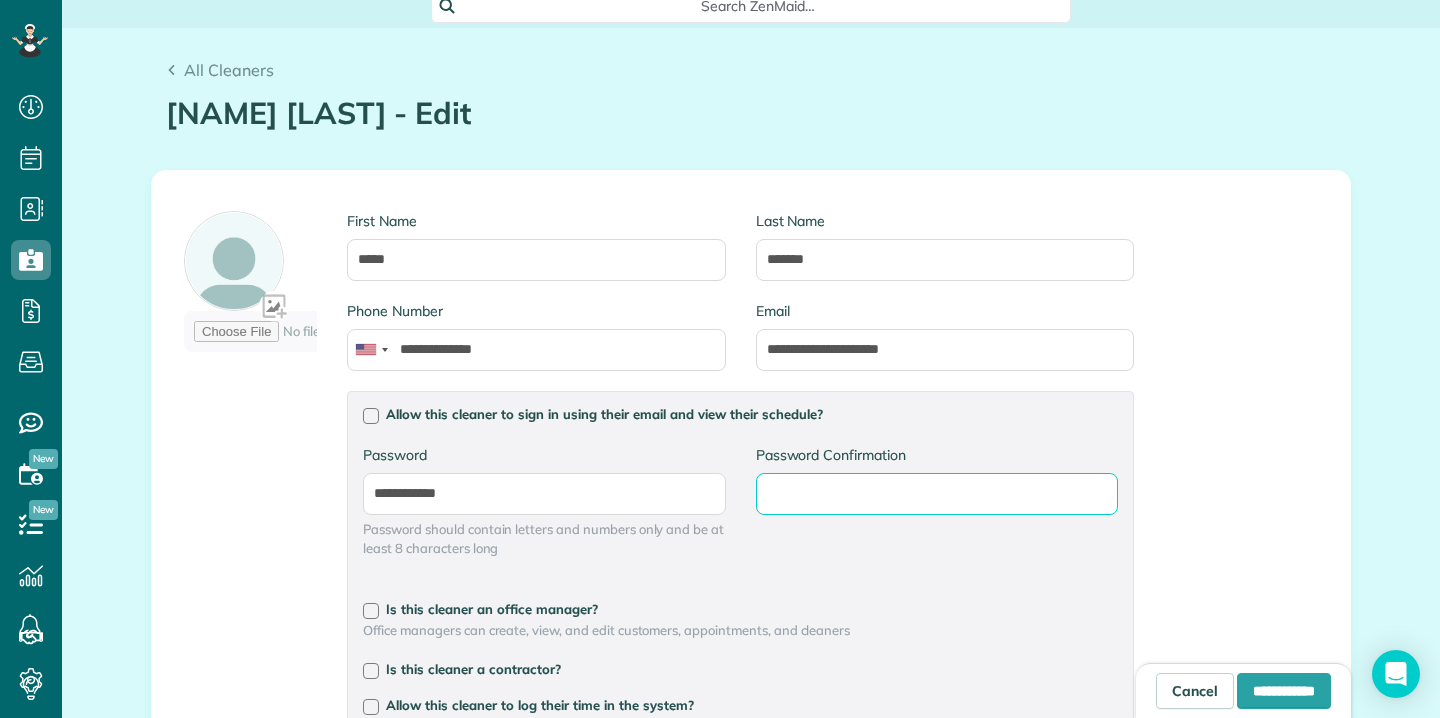 click on "Password Confirmation" at bounding box center [0, 0] 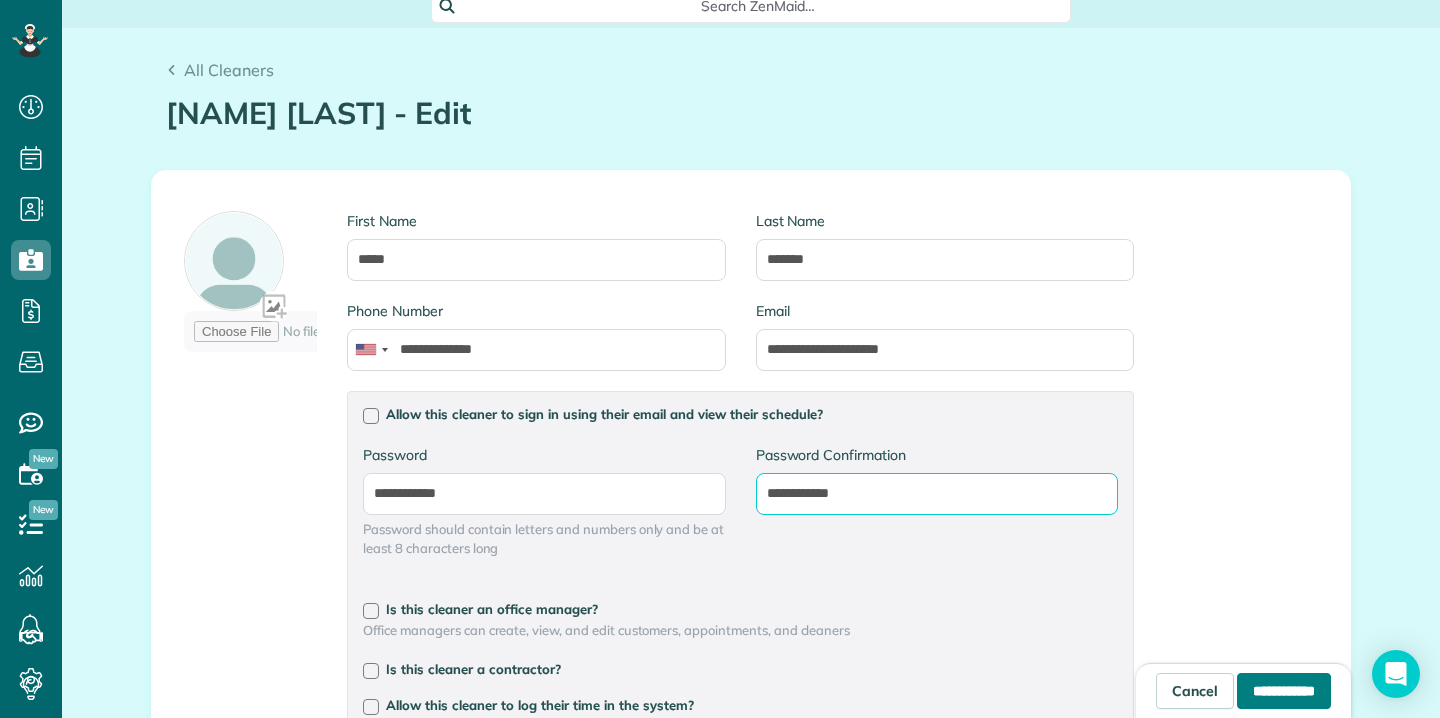 type on "**********" 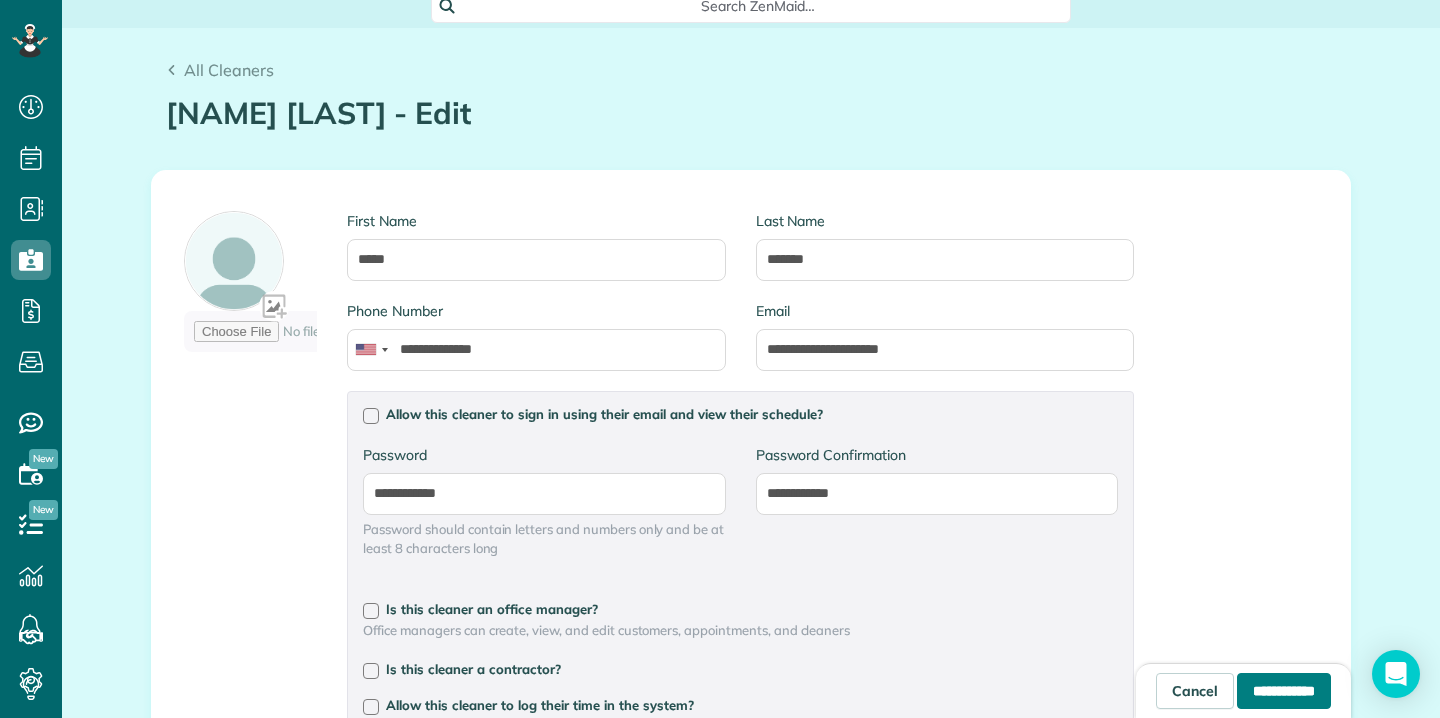 click on "**********" at bounding box center (1284, 691) 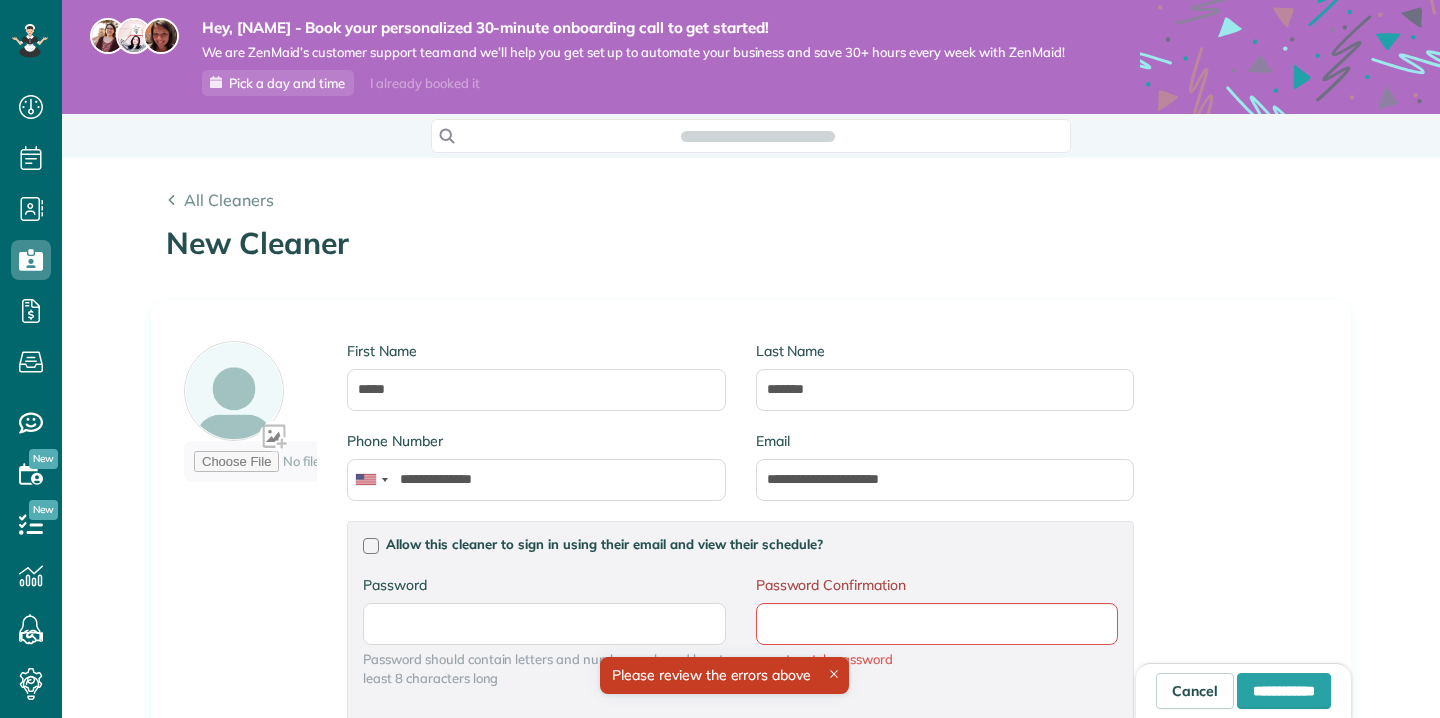 scroll, scrollTop: 0, scrollLeft: 0, axis: both 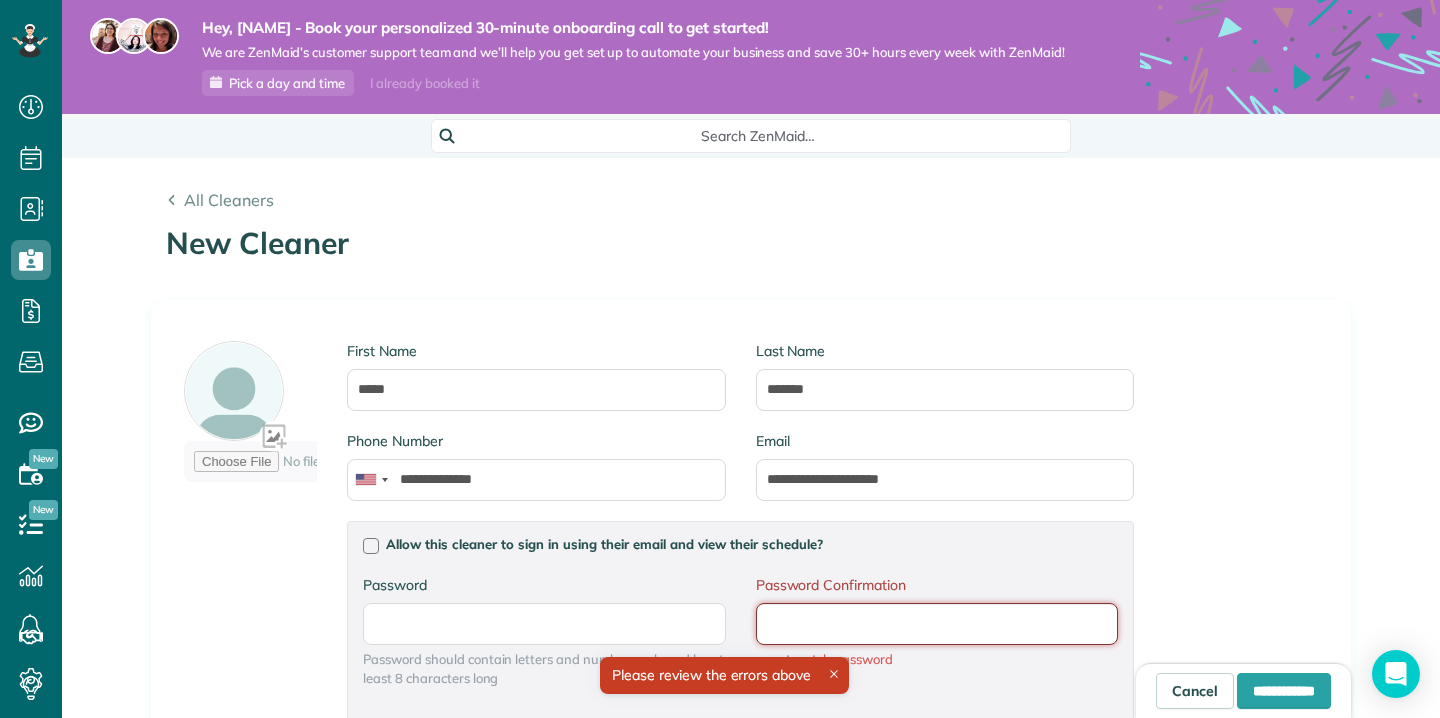 click on "Password Confirmation" at bounding box center (0, 0) 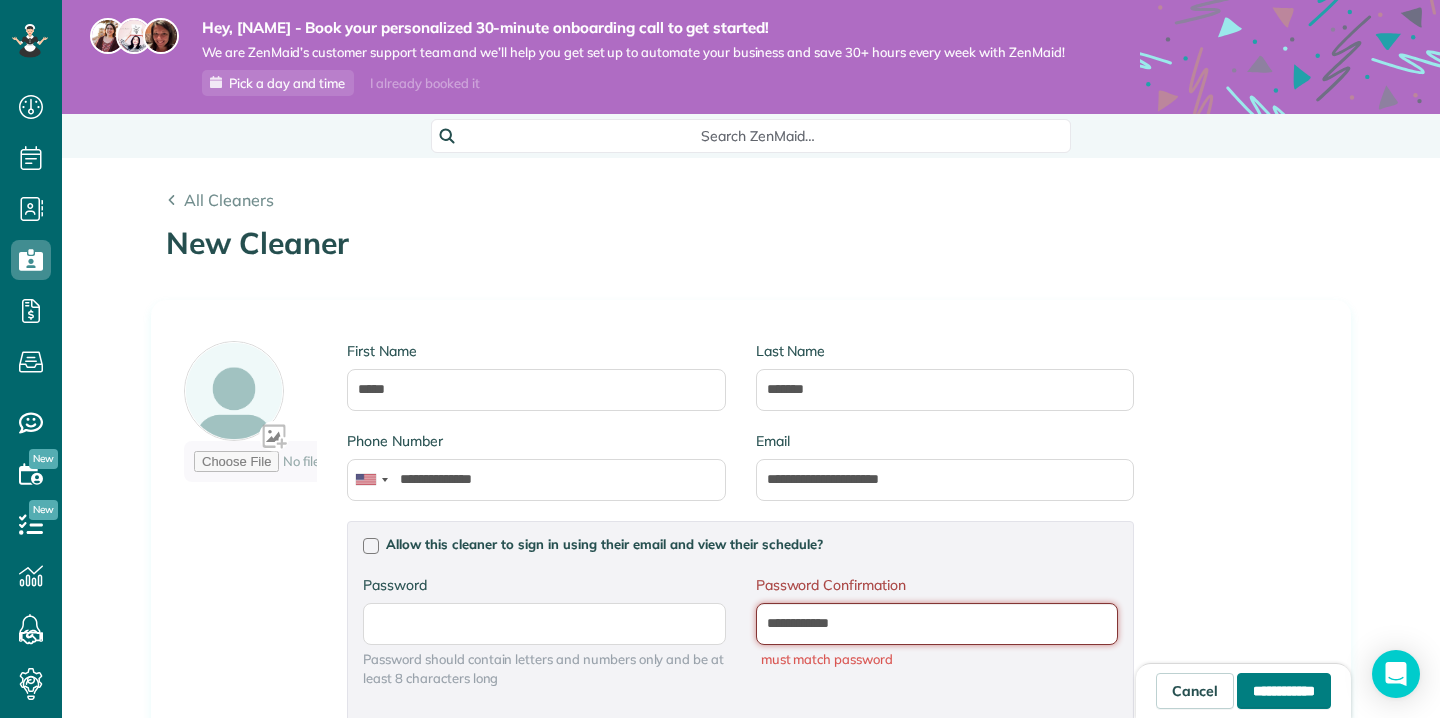 type on "**********" 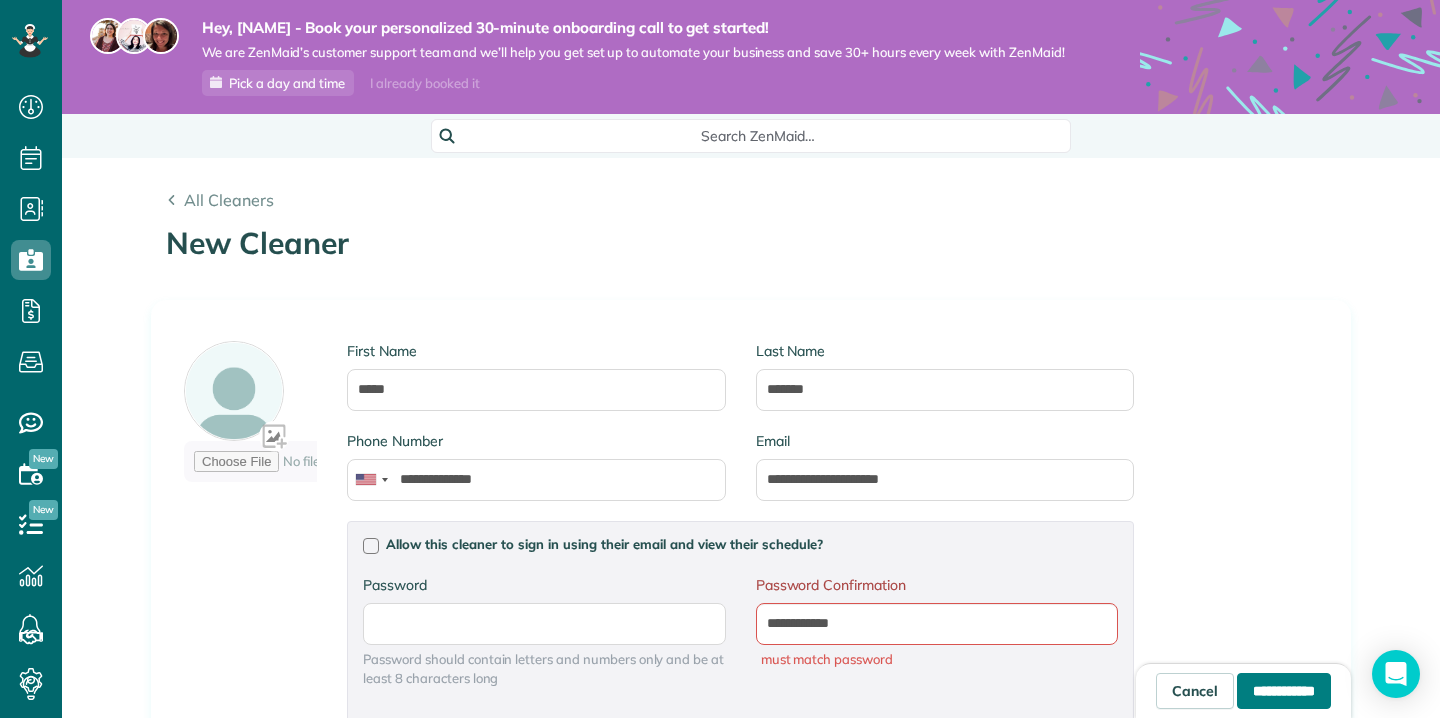 click on "**********" at bounding box center [1284, 691] 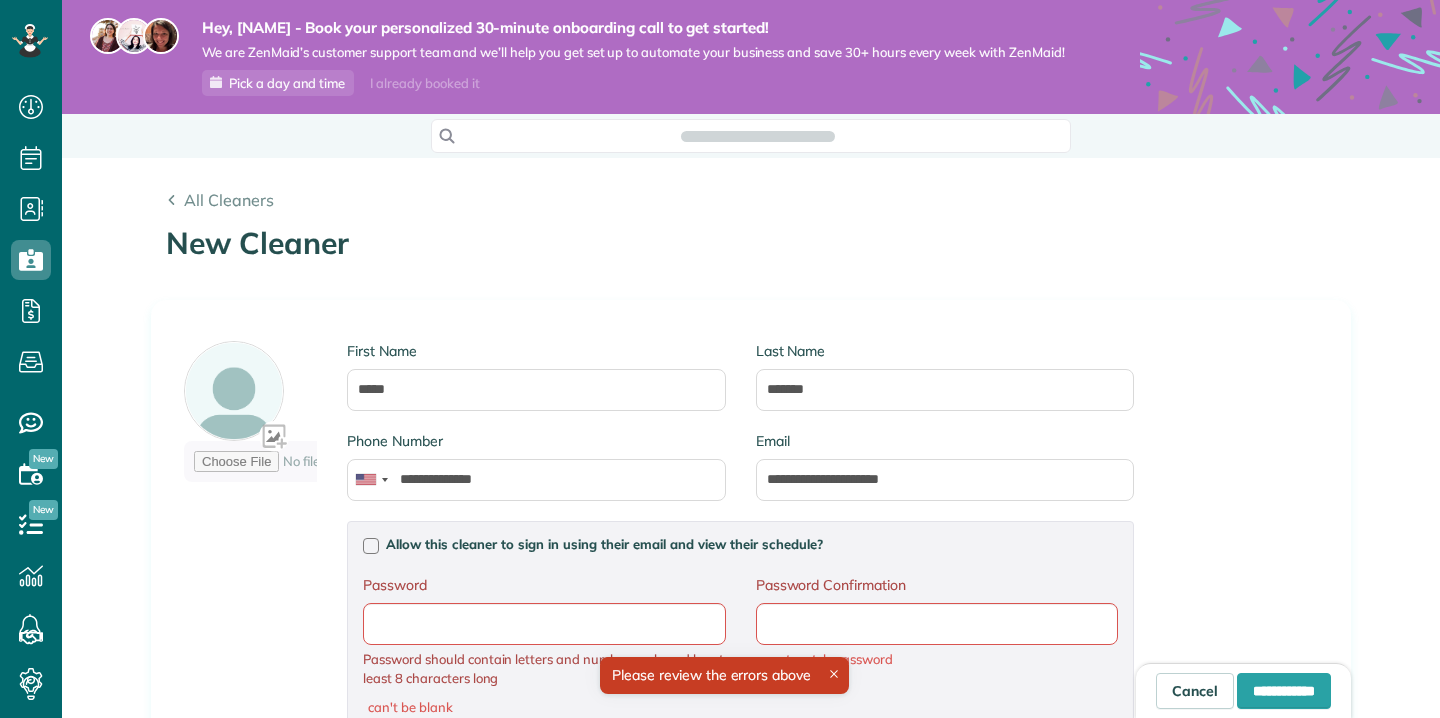 scroll, scrollTop: 0, scrollLeft: 0, axis: both 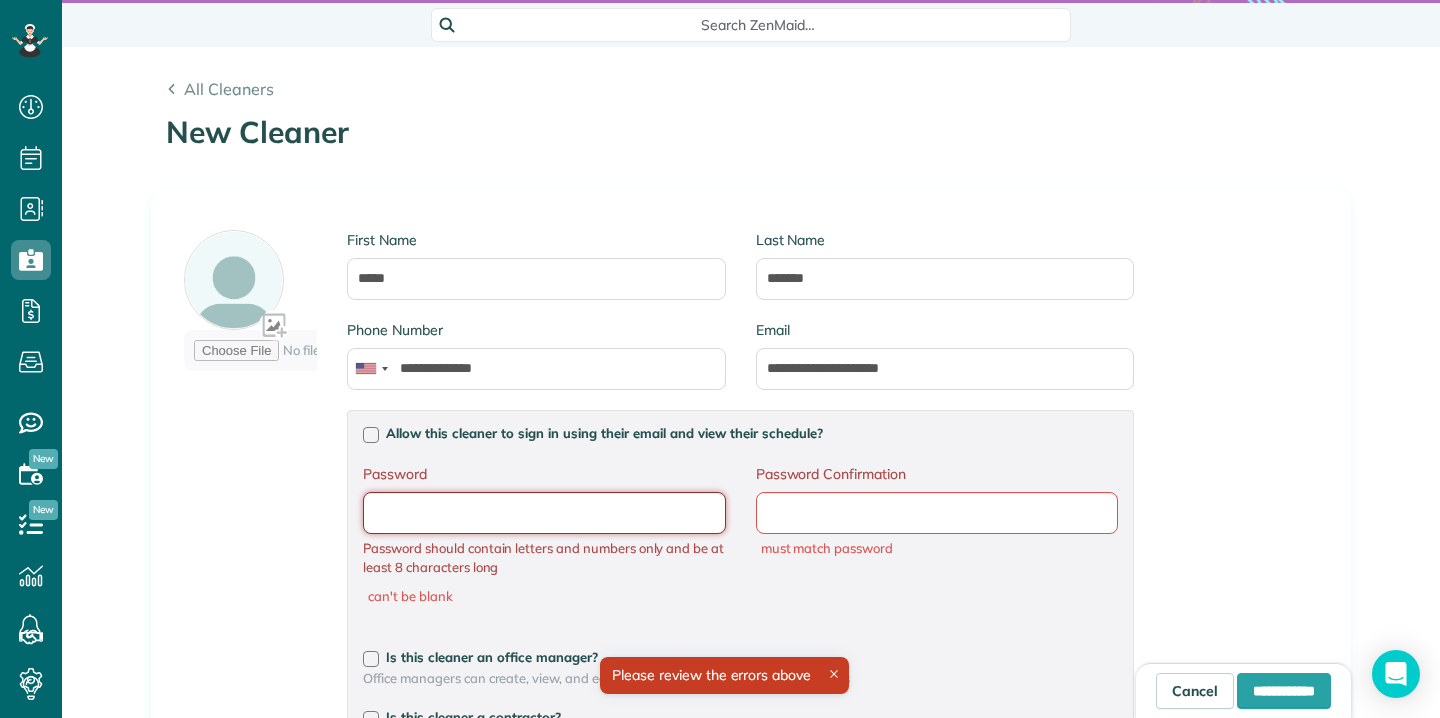 click on "Password" at bounding box center (0, 0) 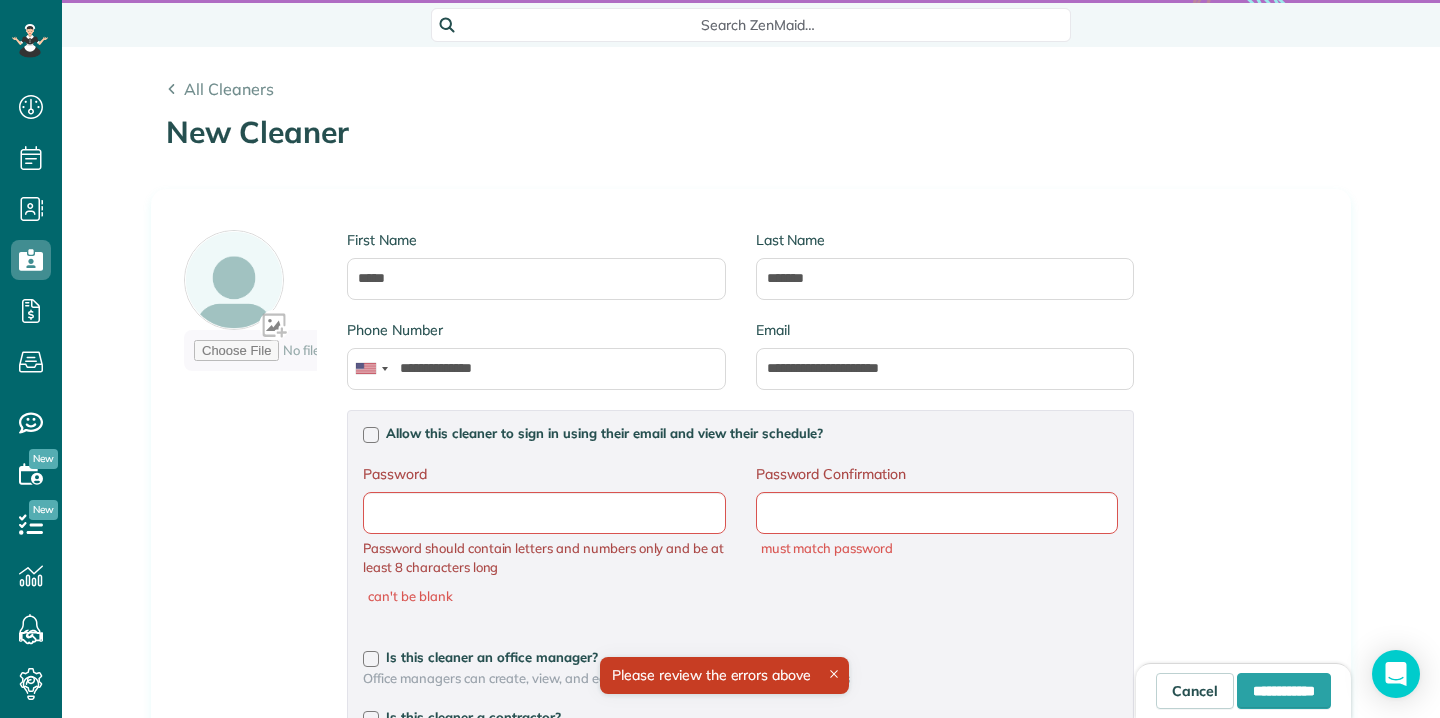 click on "Password can't be blank
Password Confirmation must match password
Password Password should contain letters and numbers only and be at least 8 characters long can't be blank
Password Confirmation must match password" at bounding box center (740, 545) 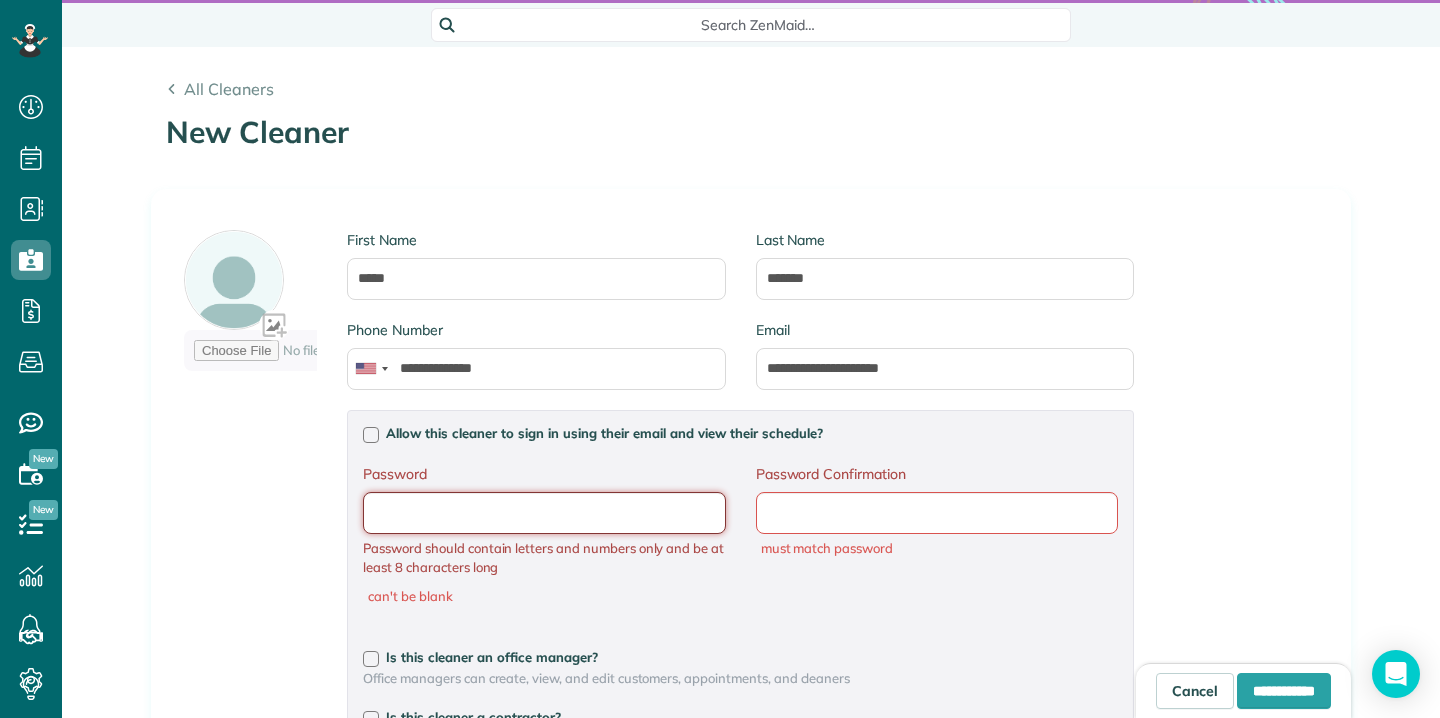 click on "Password" at bounding box center (0, 0) 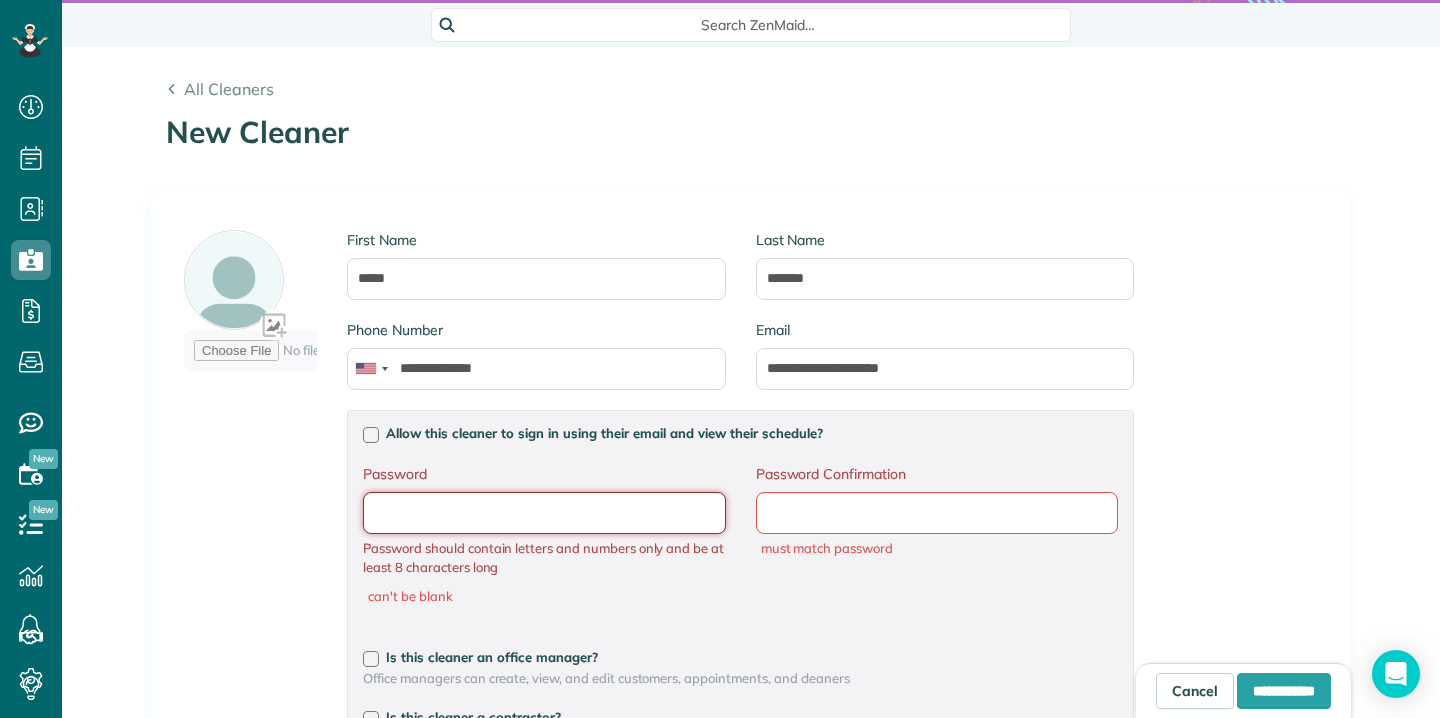 click on "Password" at bounding box center [0, 0] 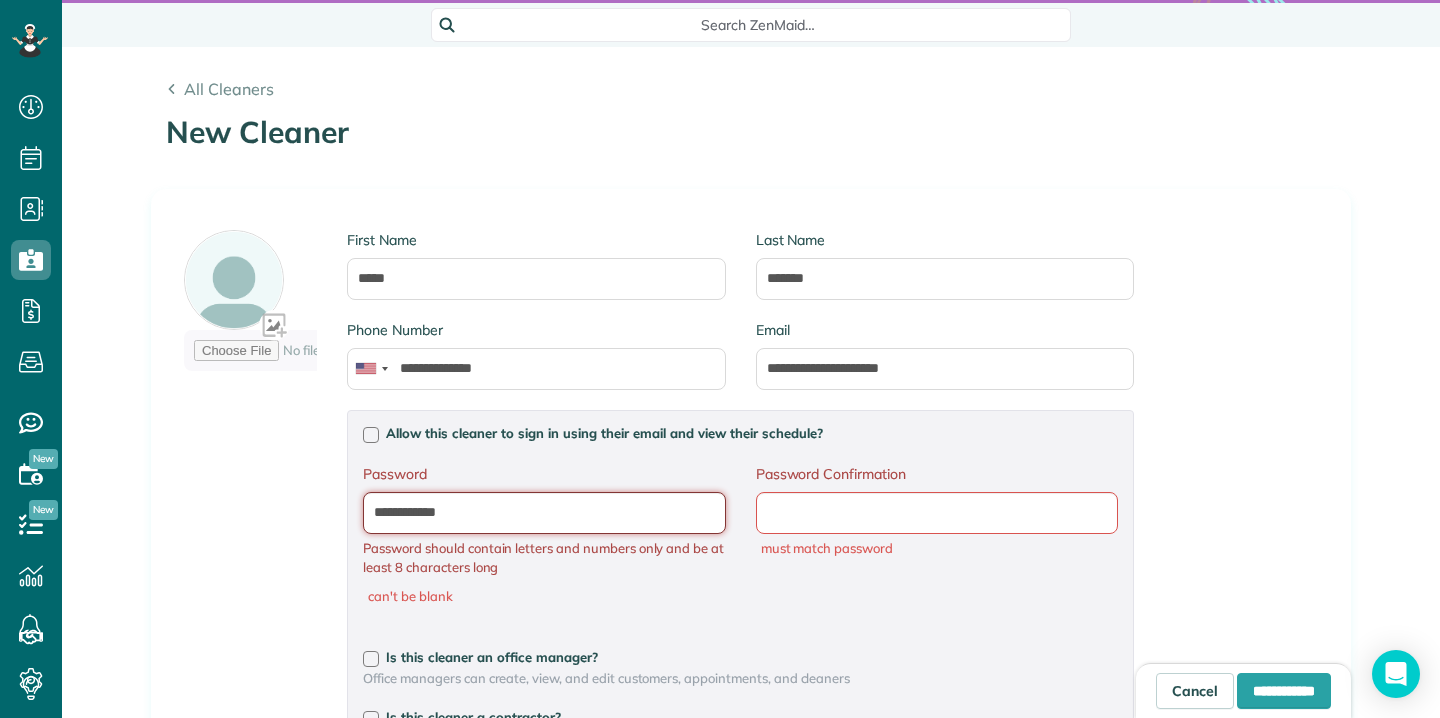 type on "**********" 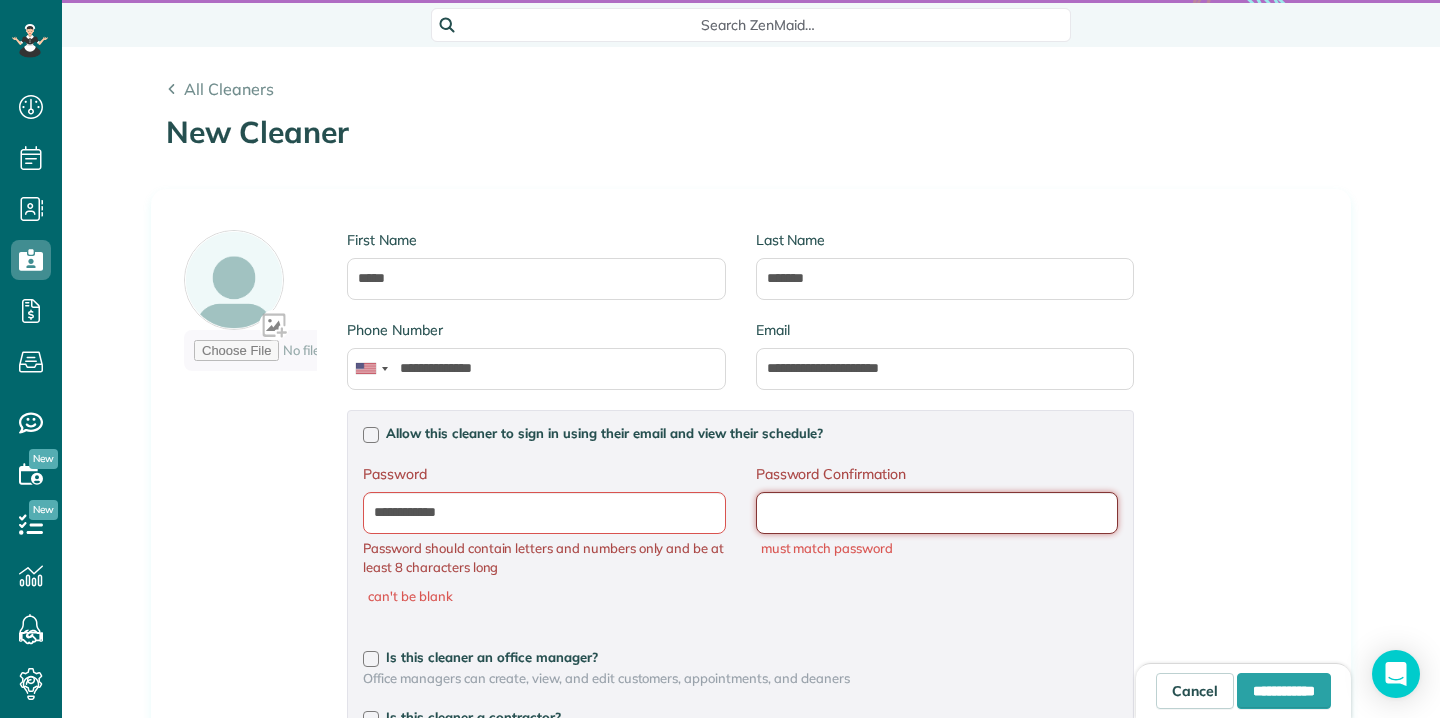 click on "Password Confirmation" at bounding box center [0, 0] 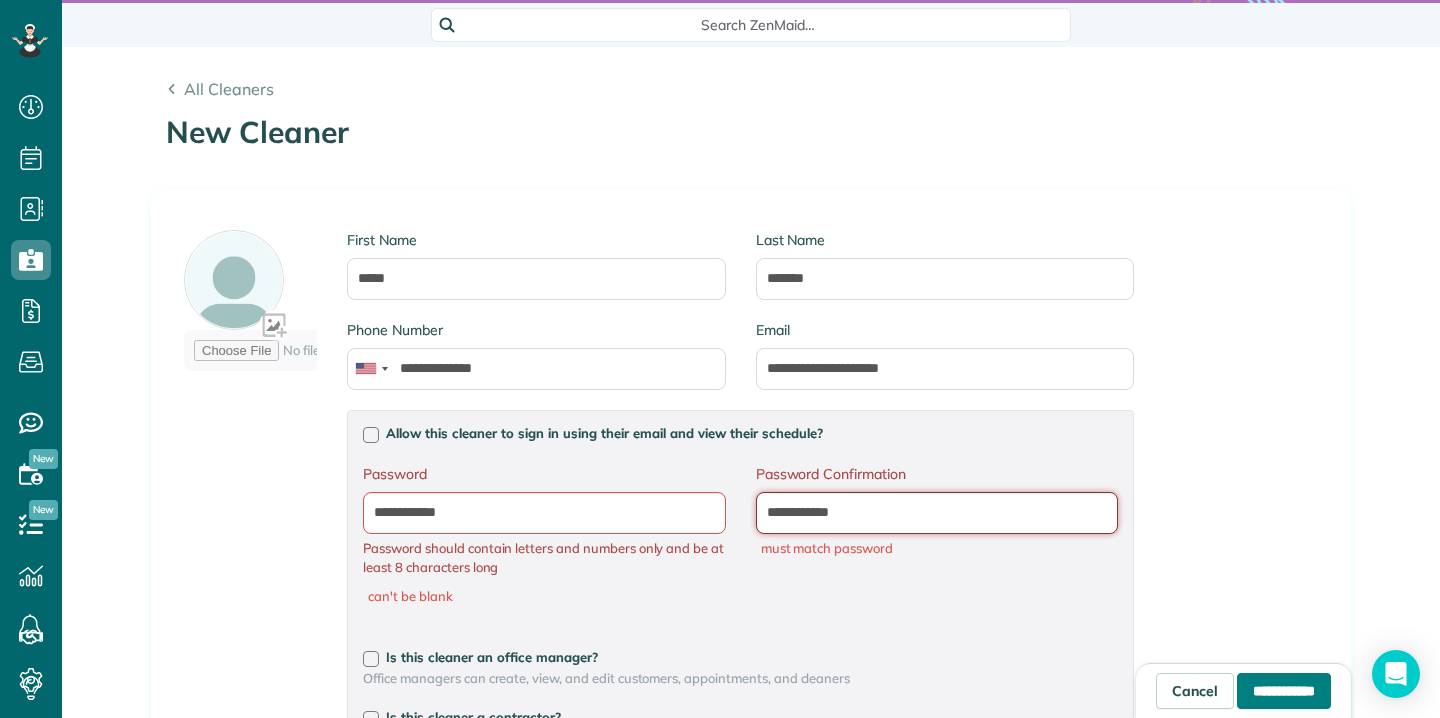 type on "**********" 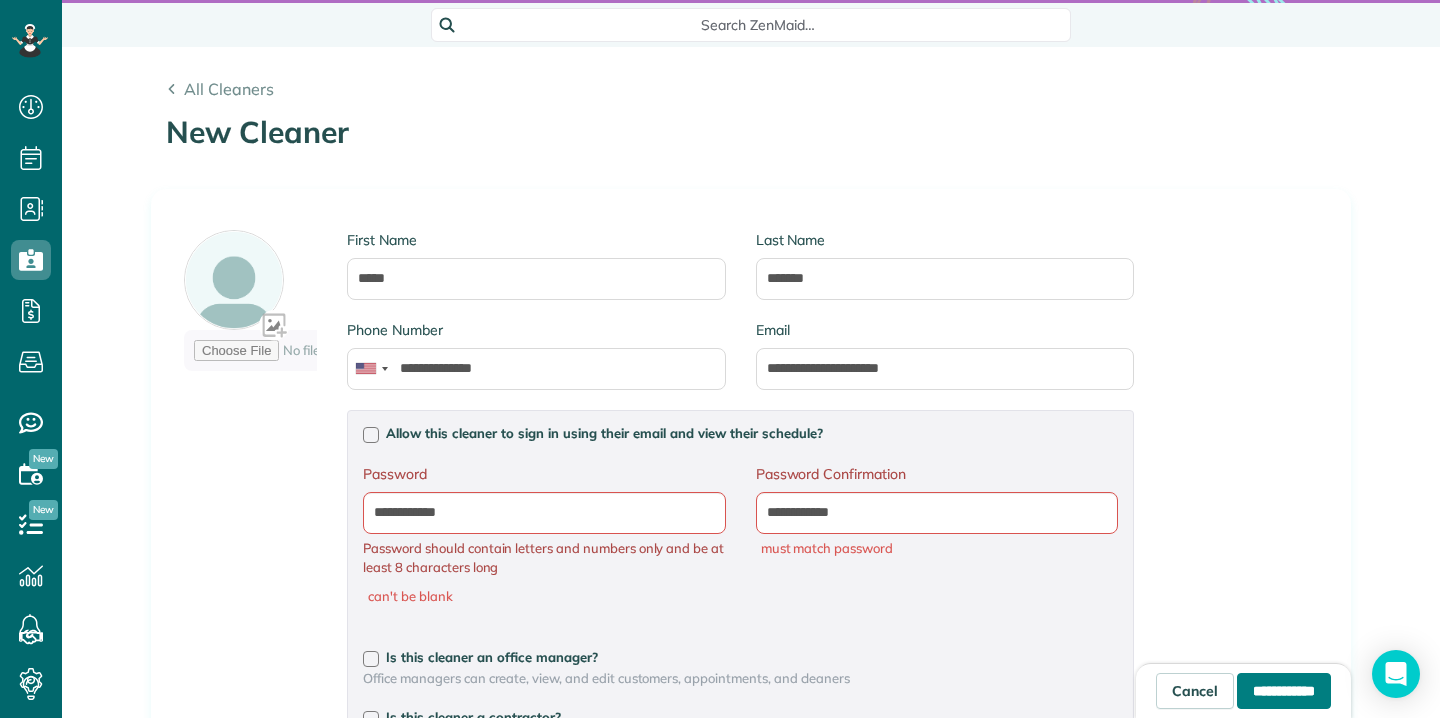 click on "**********" at bounding box center [1284, 691] 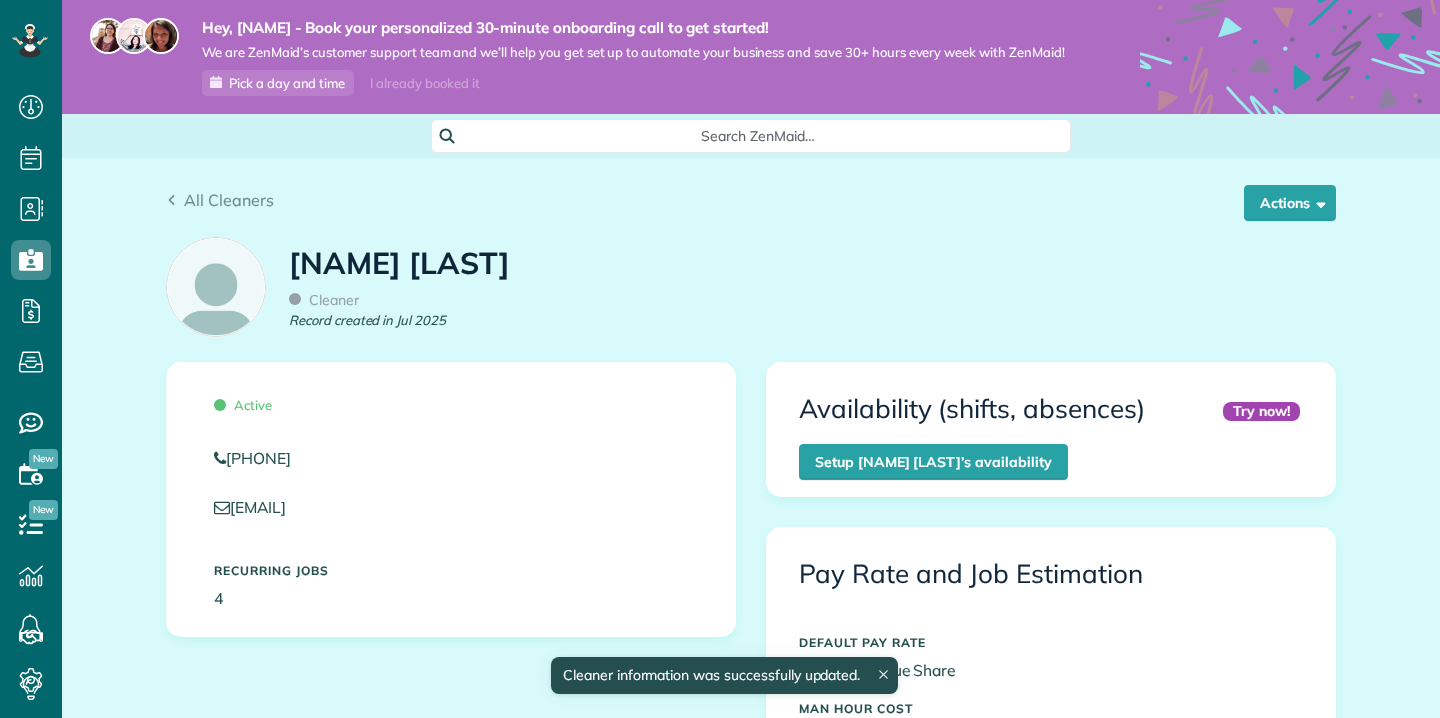 scroll, scrollTop: 0, scrollLeft: 0, axis: both 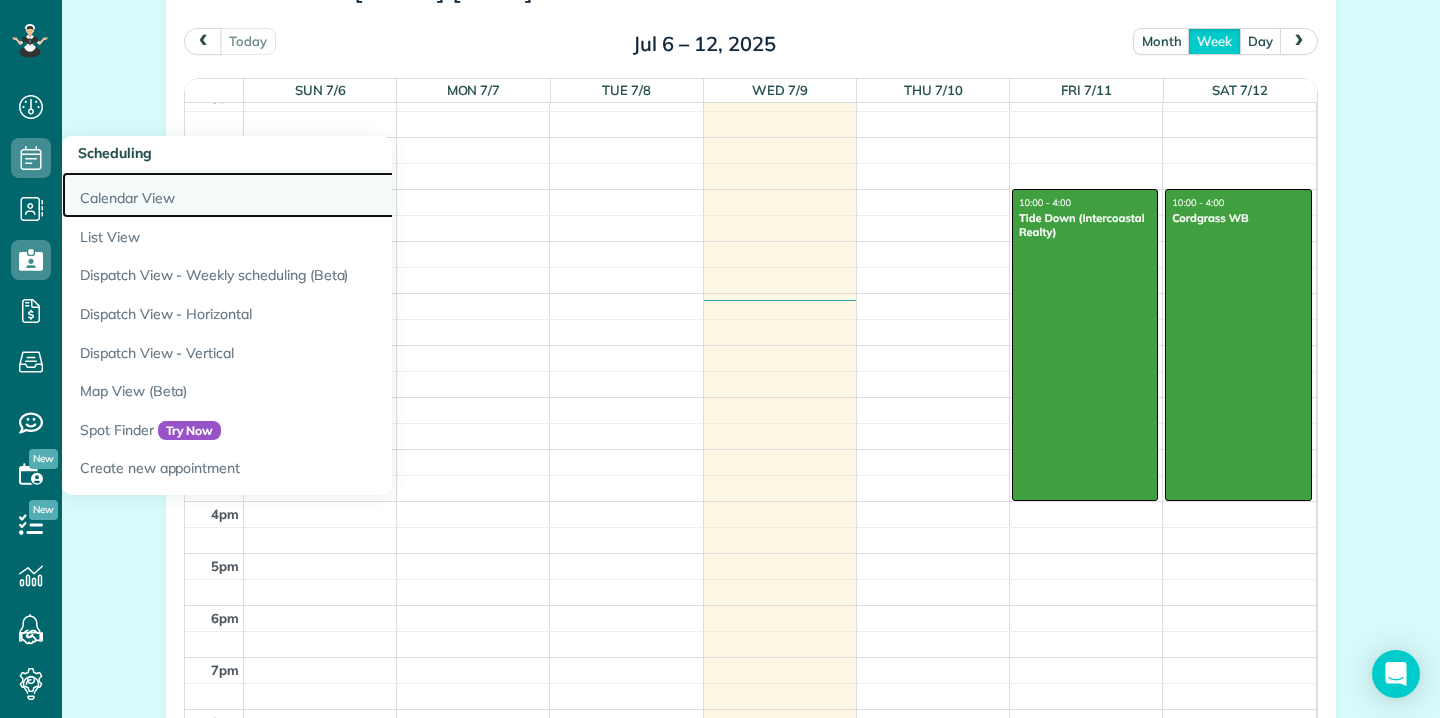 click on "Calendar View" at bounding box center (312, 195) 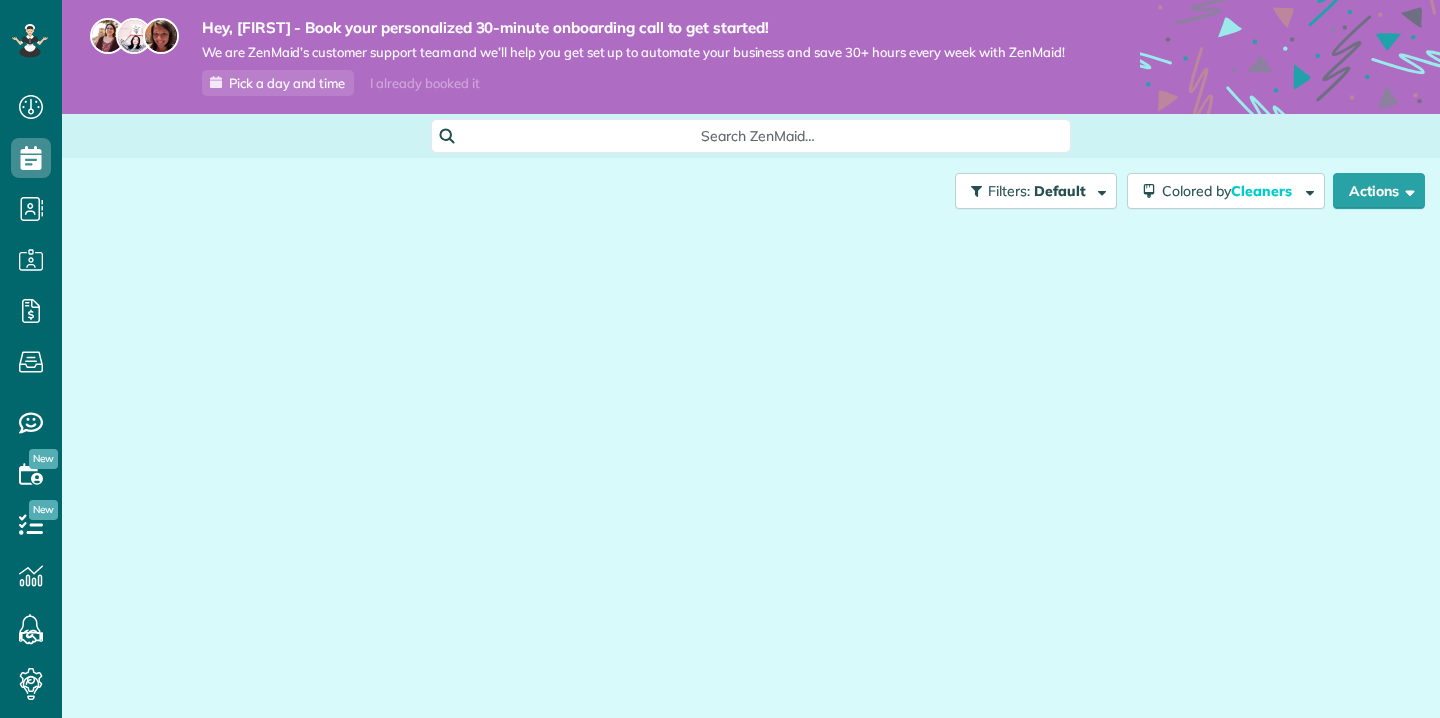 scroll, scrollTop: 0, scrollLeft: 0, axis: both 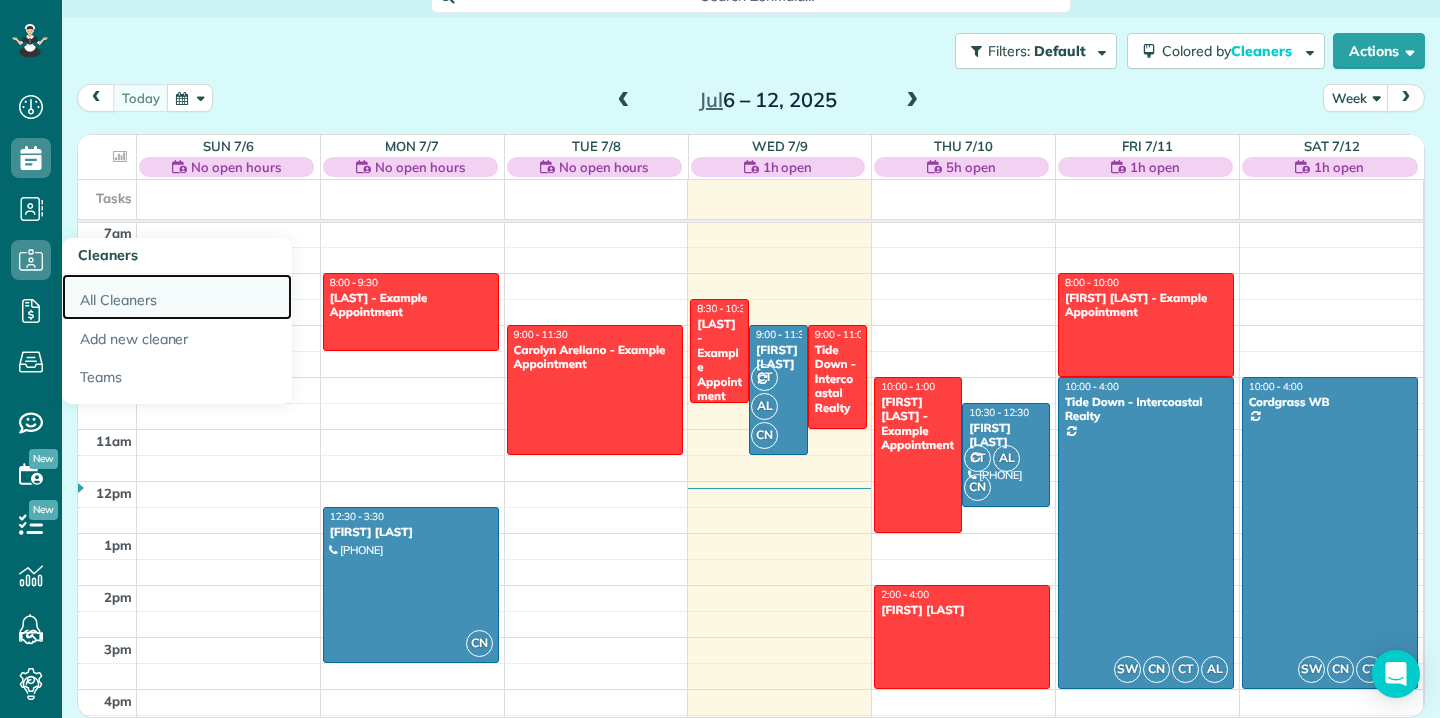 click on "All Cleaners" at bounding box center [177, 297] 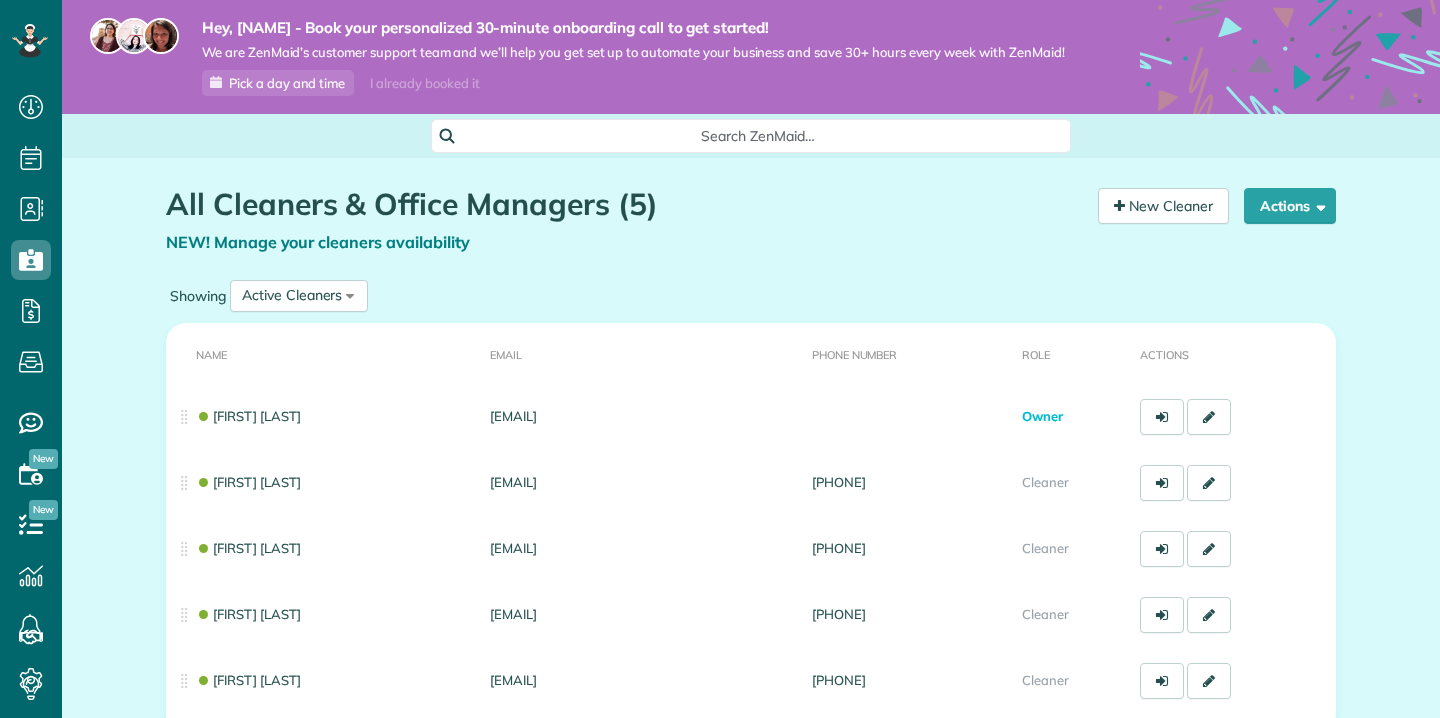 scroll, scrollTop: 0, scrollLeft: 0, axis: both 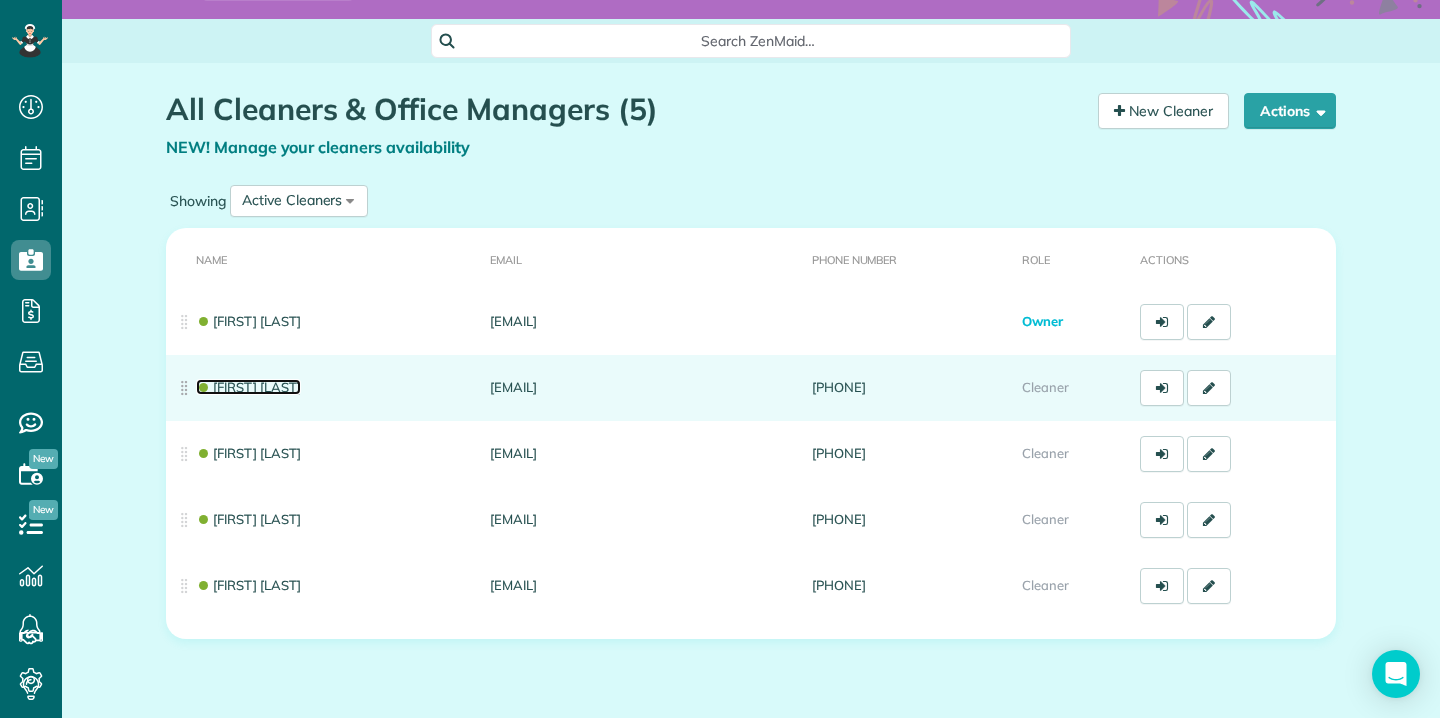 click on "Sarah Wiliams" at bounding box center [248, 387] 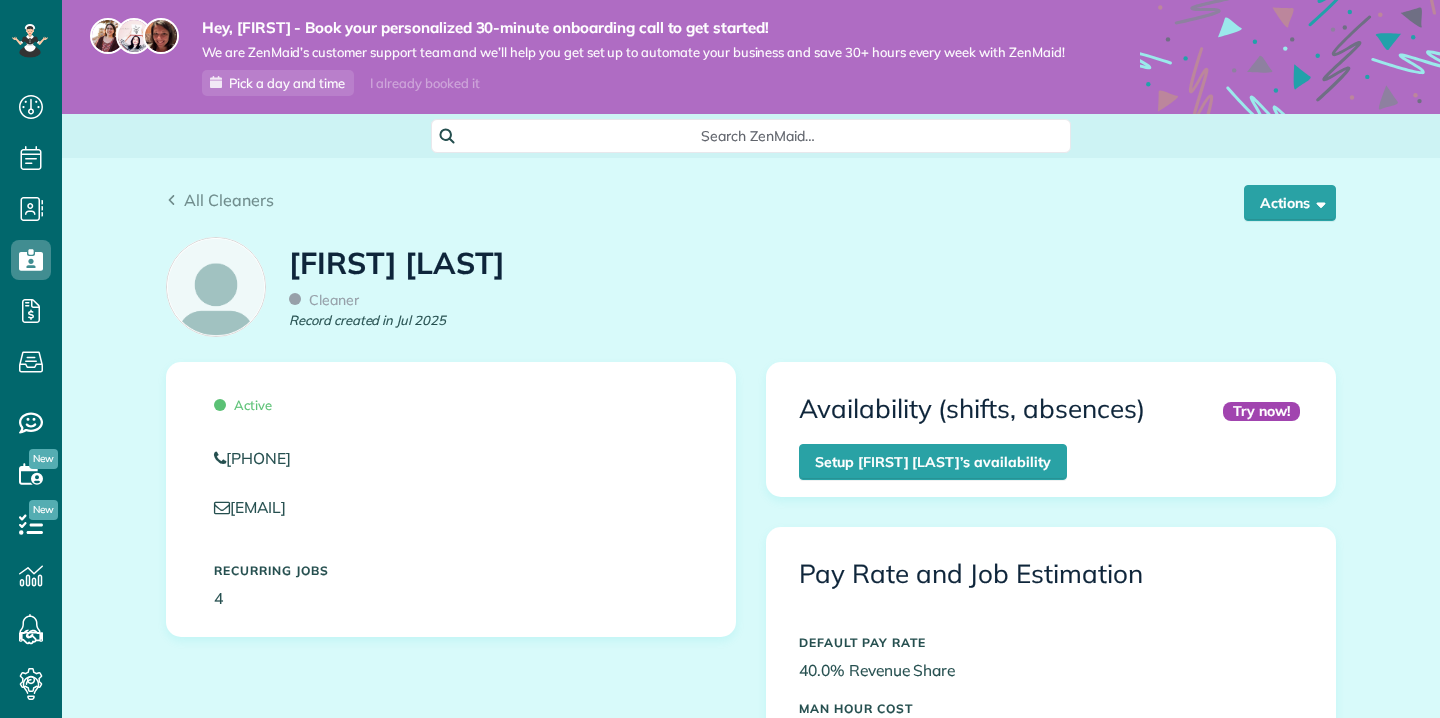 scroll, scrollTop: 0, scrollLeft: 0, axis: both 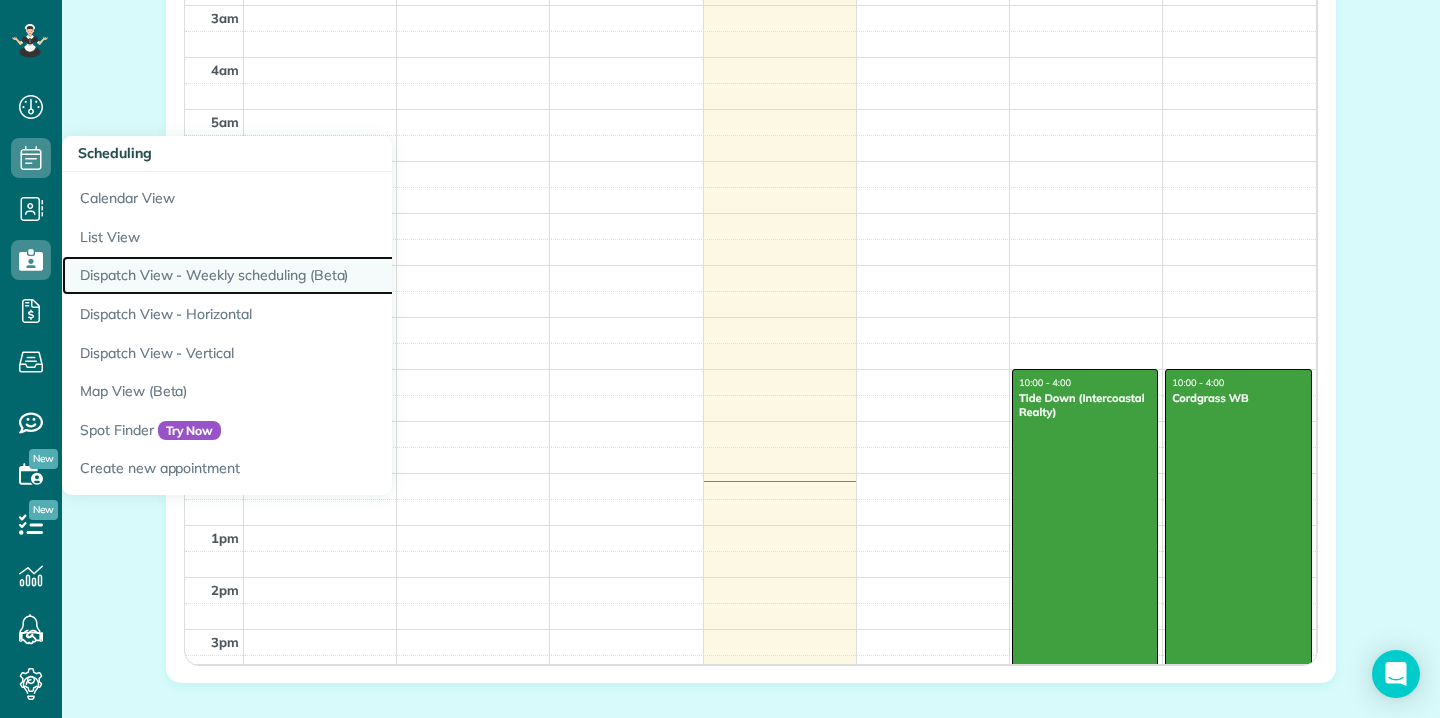 click on "Dispatch View - Weekly scheduling (Beta)" at bounding box center (312, 275) 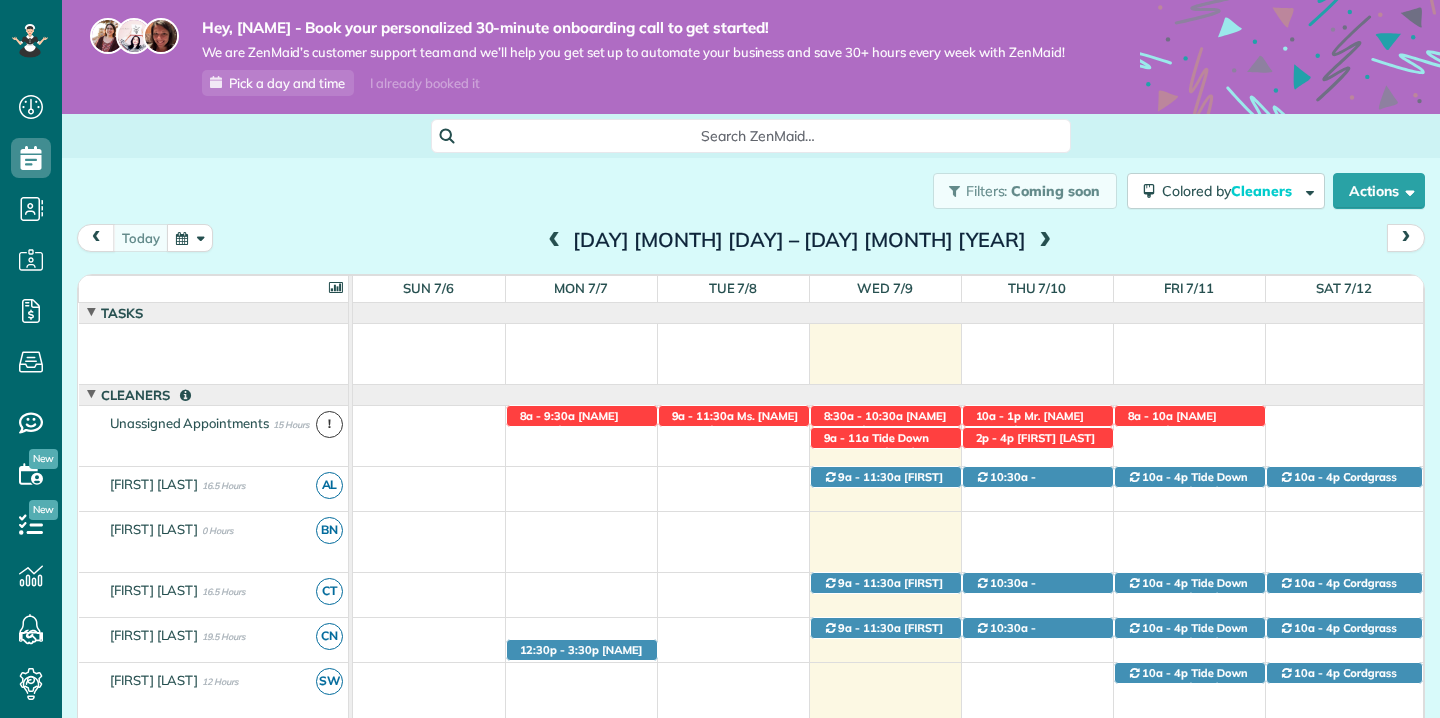 scroll, scrollTop: 0, scrollLeft: 0, axis: both 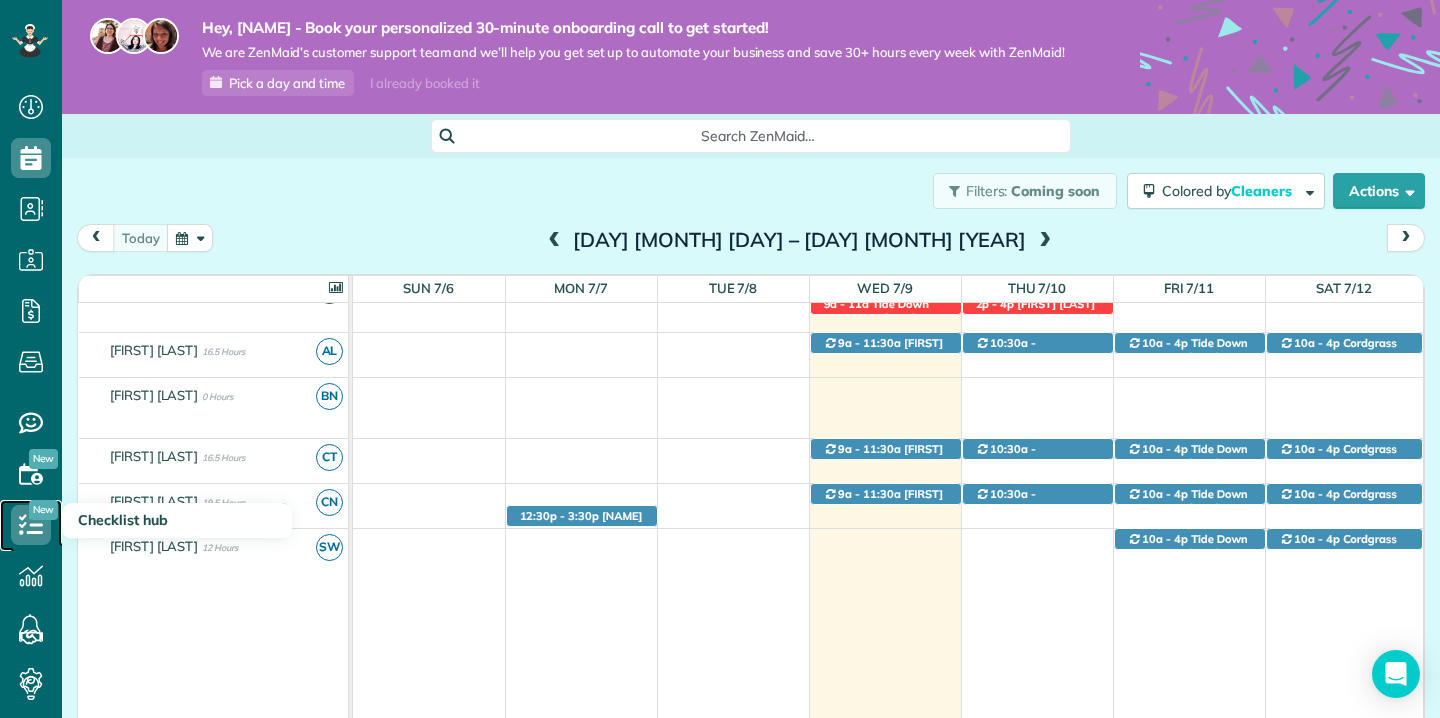 click at bounding box center [31, 525] 